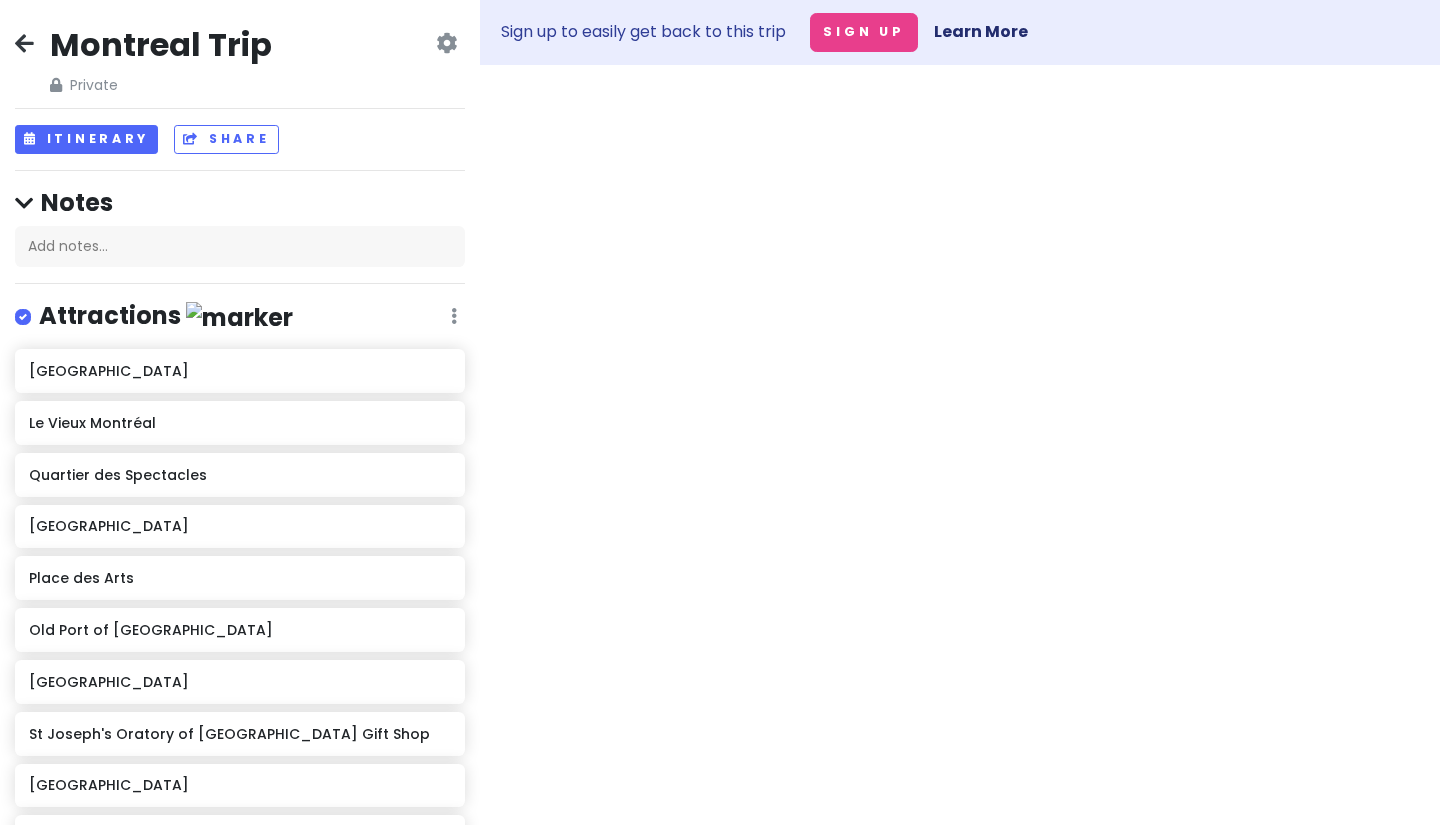 scroll, scrollTop: 0, scrollLeft: 0, axis: both 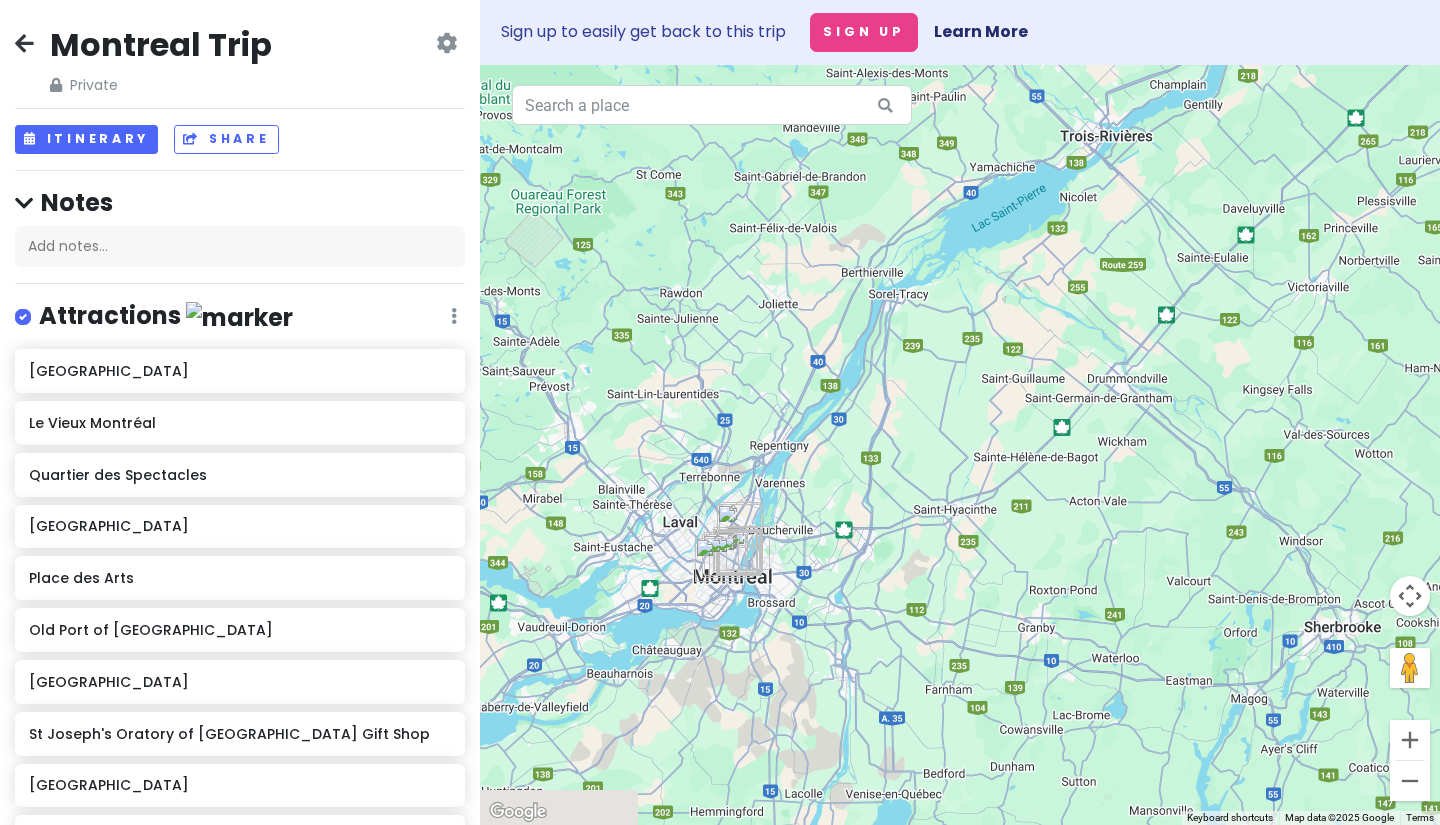 drag, startPoint x: 789, startPoint y: 485, endPoint x: 834, endPoint y: 258, distance: 231.41737 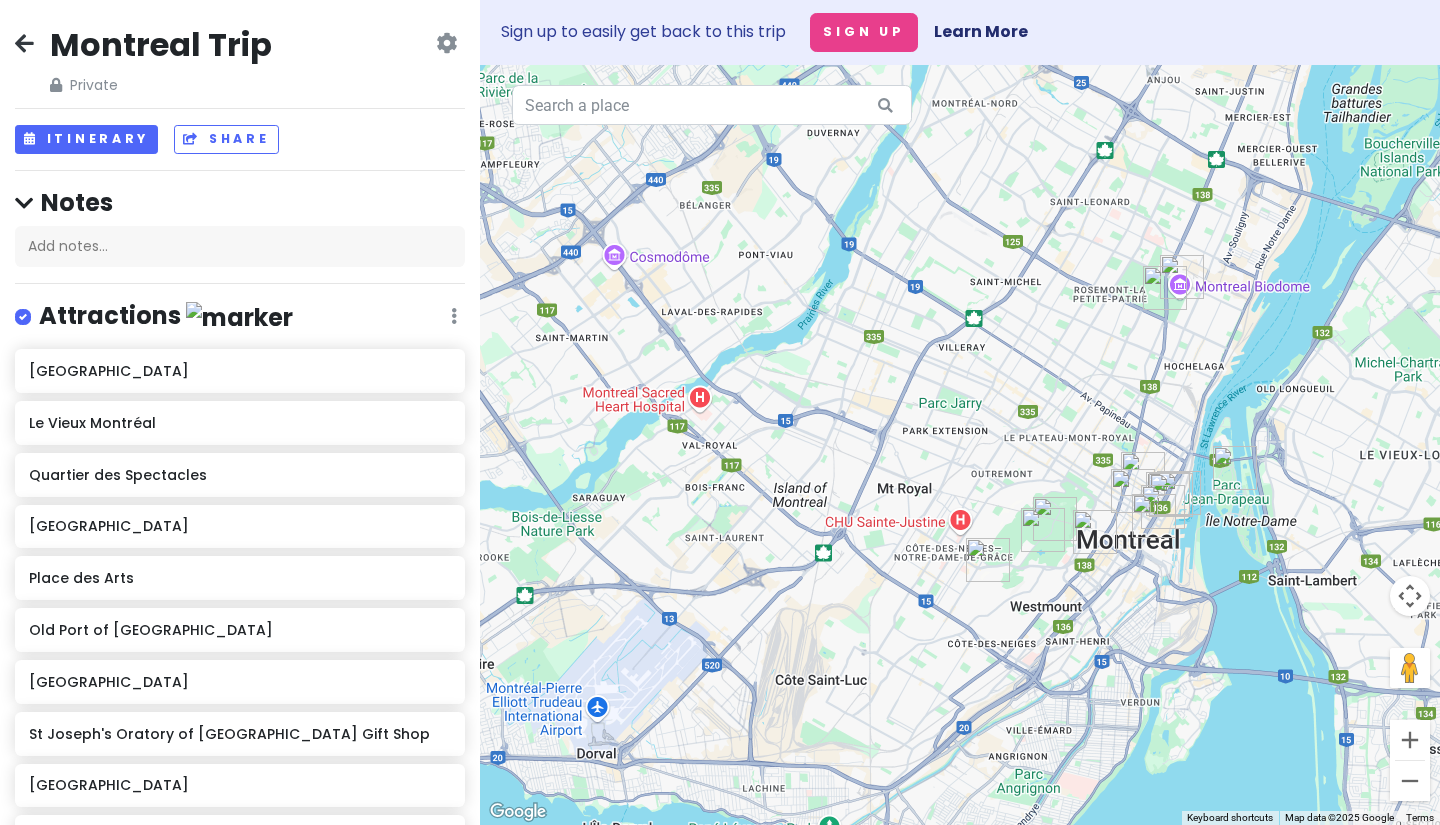 drag, startPoint x: 972, startPoint y: 543, endPoint x: 648, endPoint y: 88, distance: 558.5705 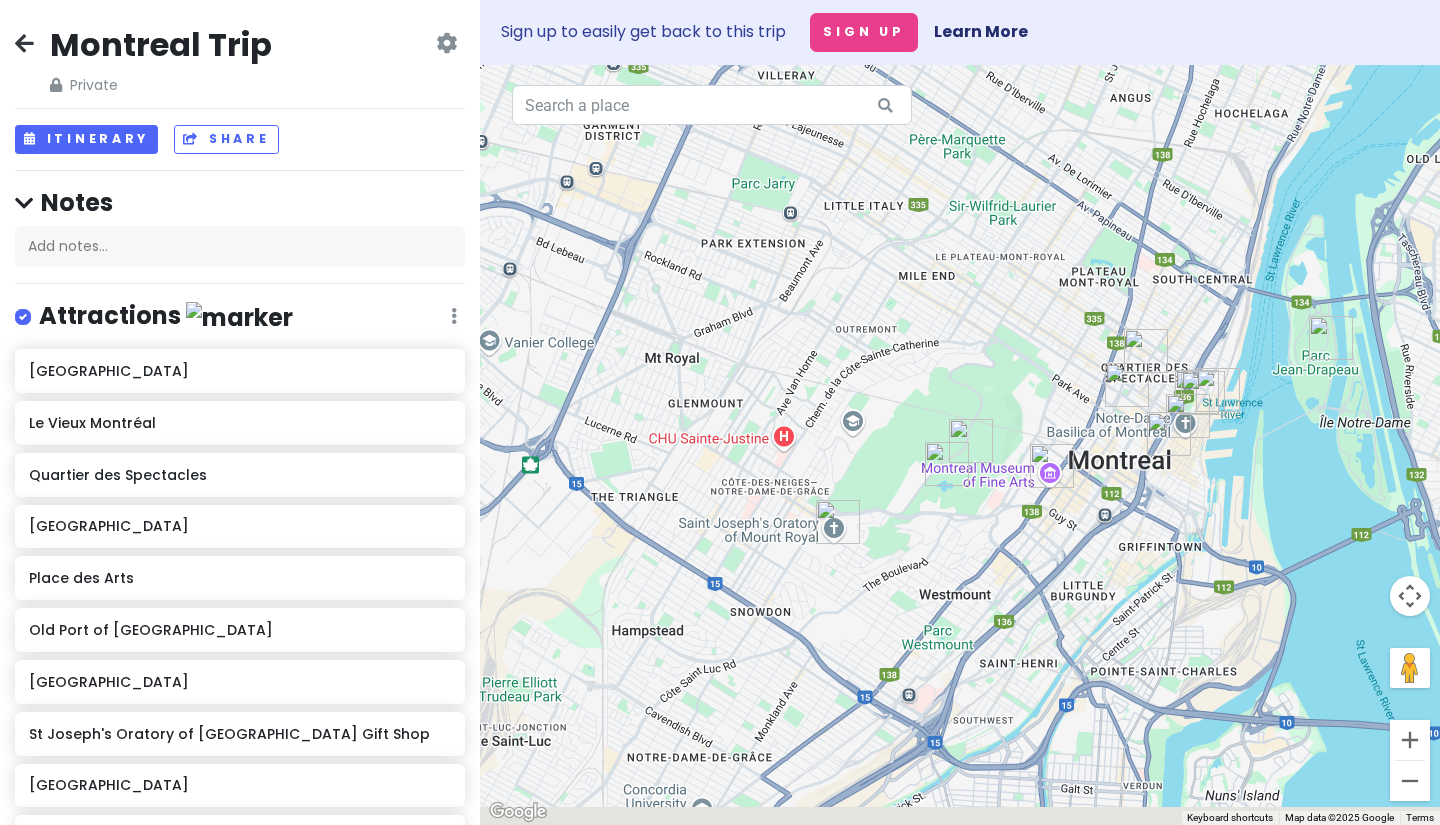 drag, startPoint x: 962, startPoint y: 446, endPoint x: 692, endPoint y: 129, distance: 416.40005 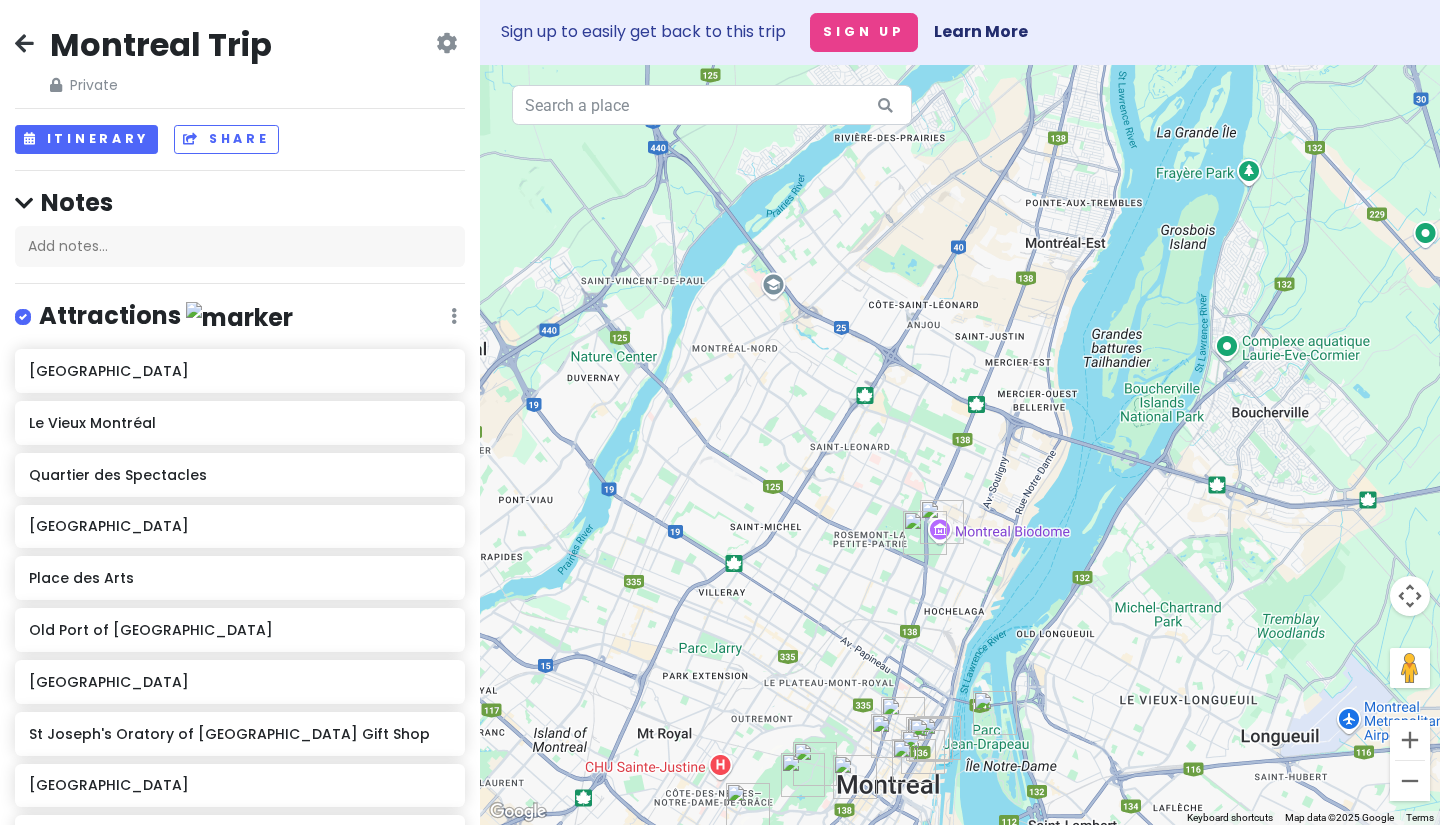 drag, startPoint x: 794, startPoint y: 195, endPoint x: 757, endPoint y: 662, distance: 468.46344 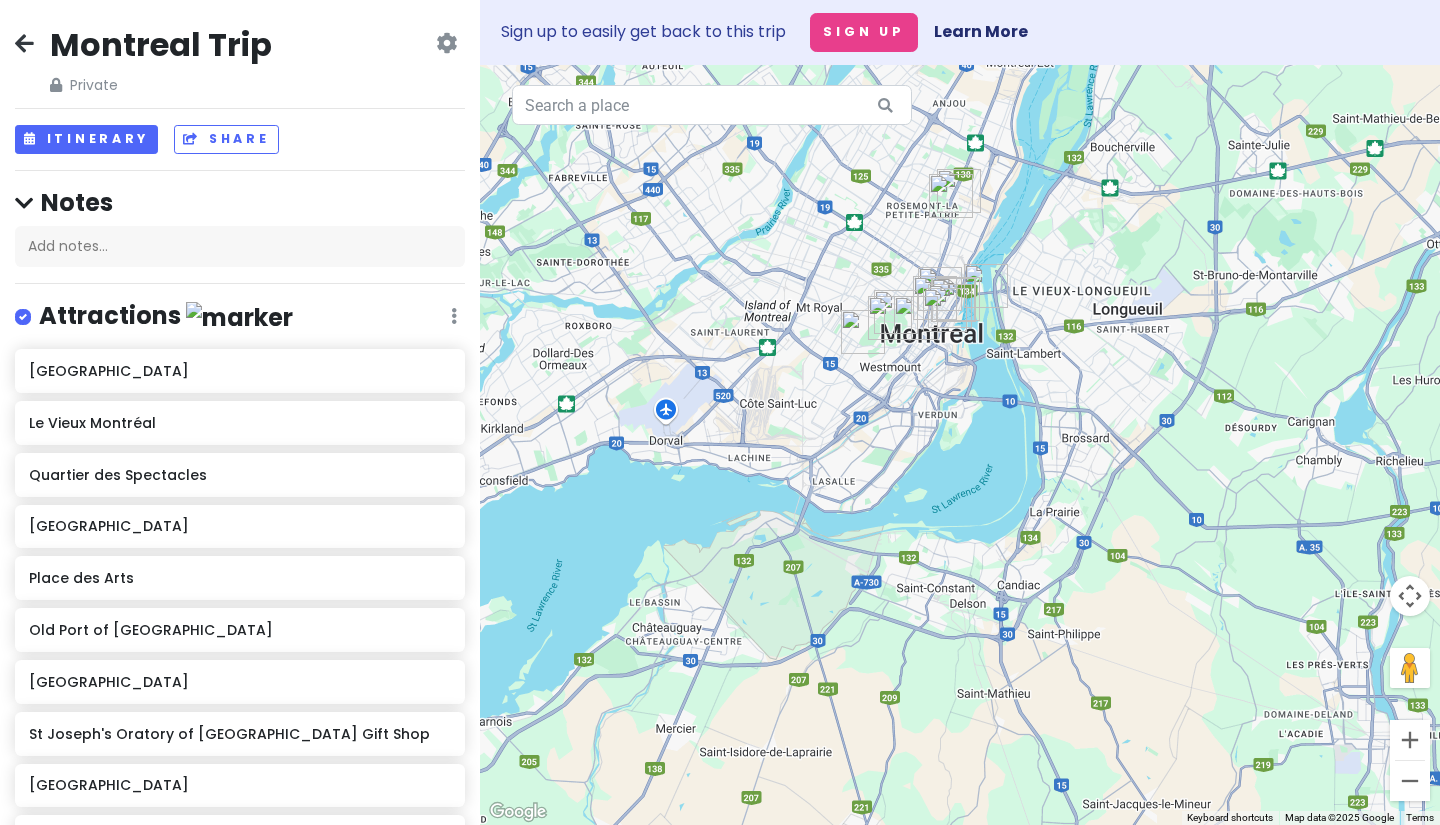 drag, startPoint x: 738, startPoint y: 514, endPoint x: 860, endPoint y: 221, distance: 317.3846 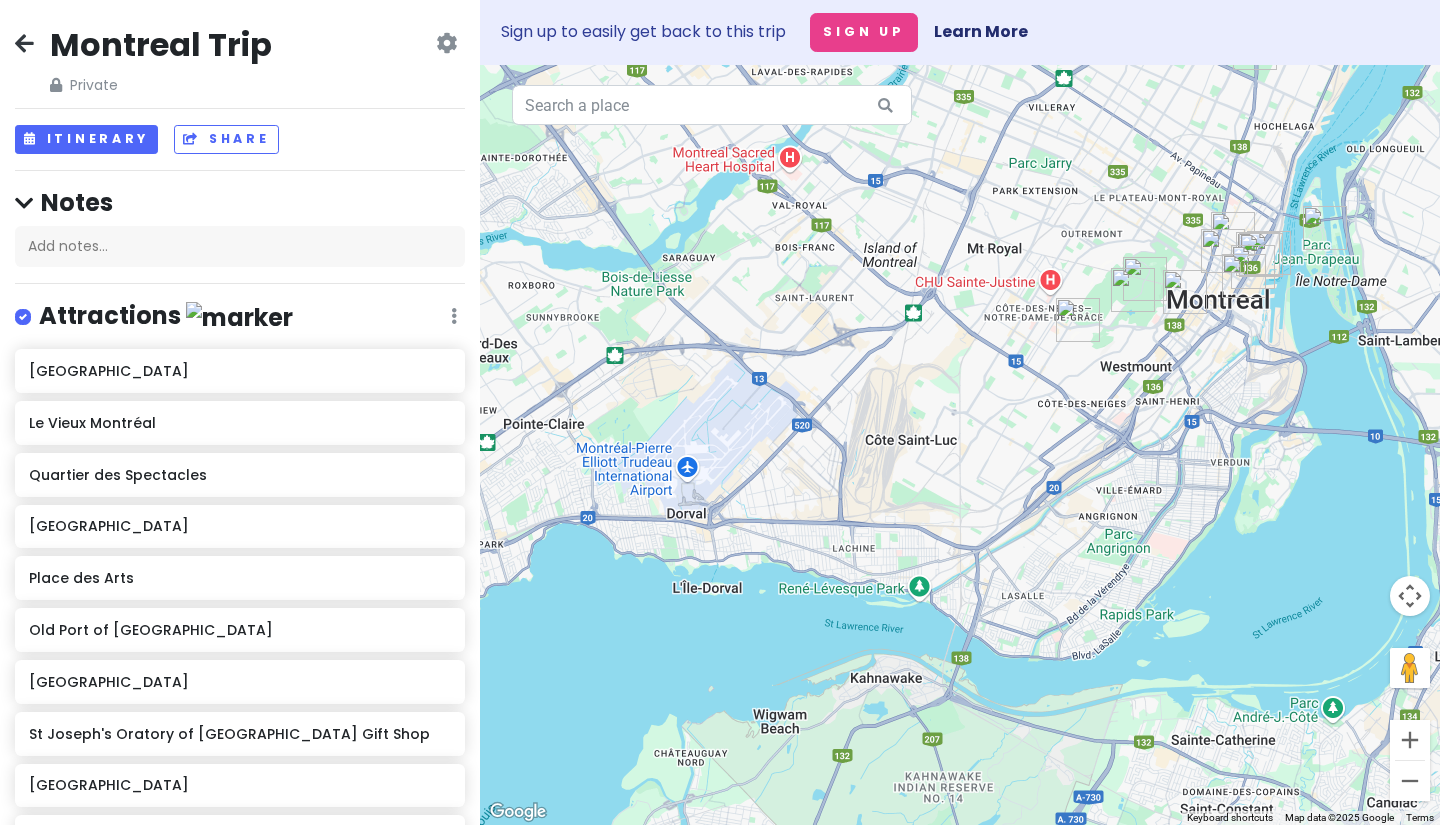 drag, startPoint x: 800, startPoint y: 405, endPoint x: 885, endPoint y: 388, distance: 86.683334 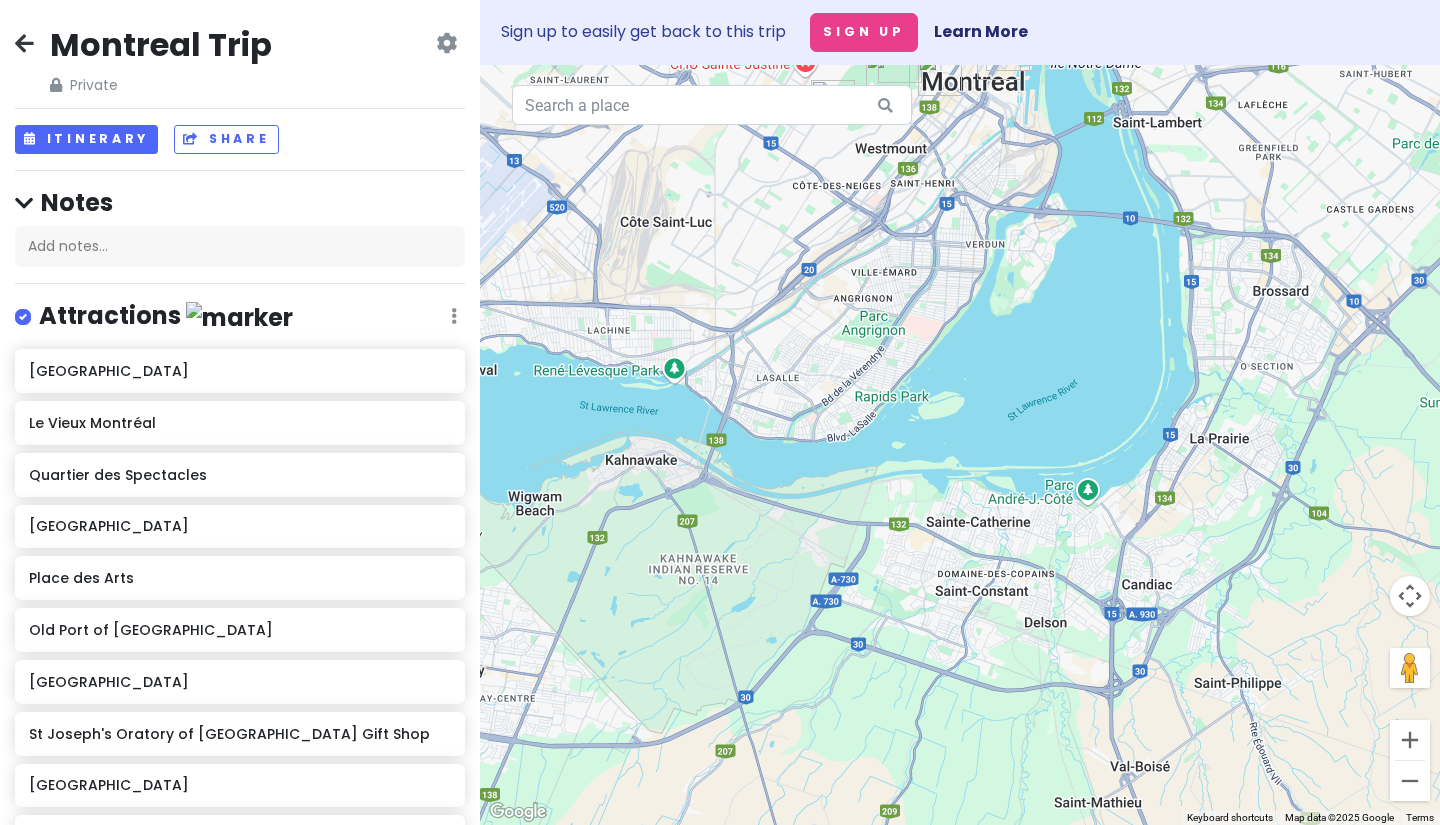 drag, startPoint x: 1169, startPoint y: 395, endPoint x: 888, endPoint y: 285, distance: 301.76315 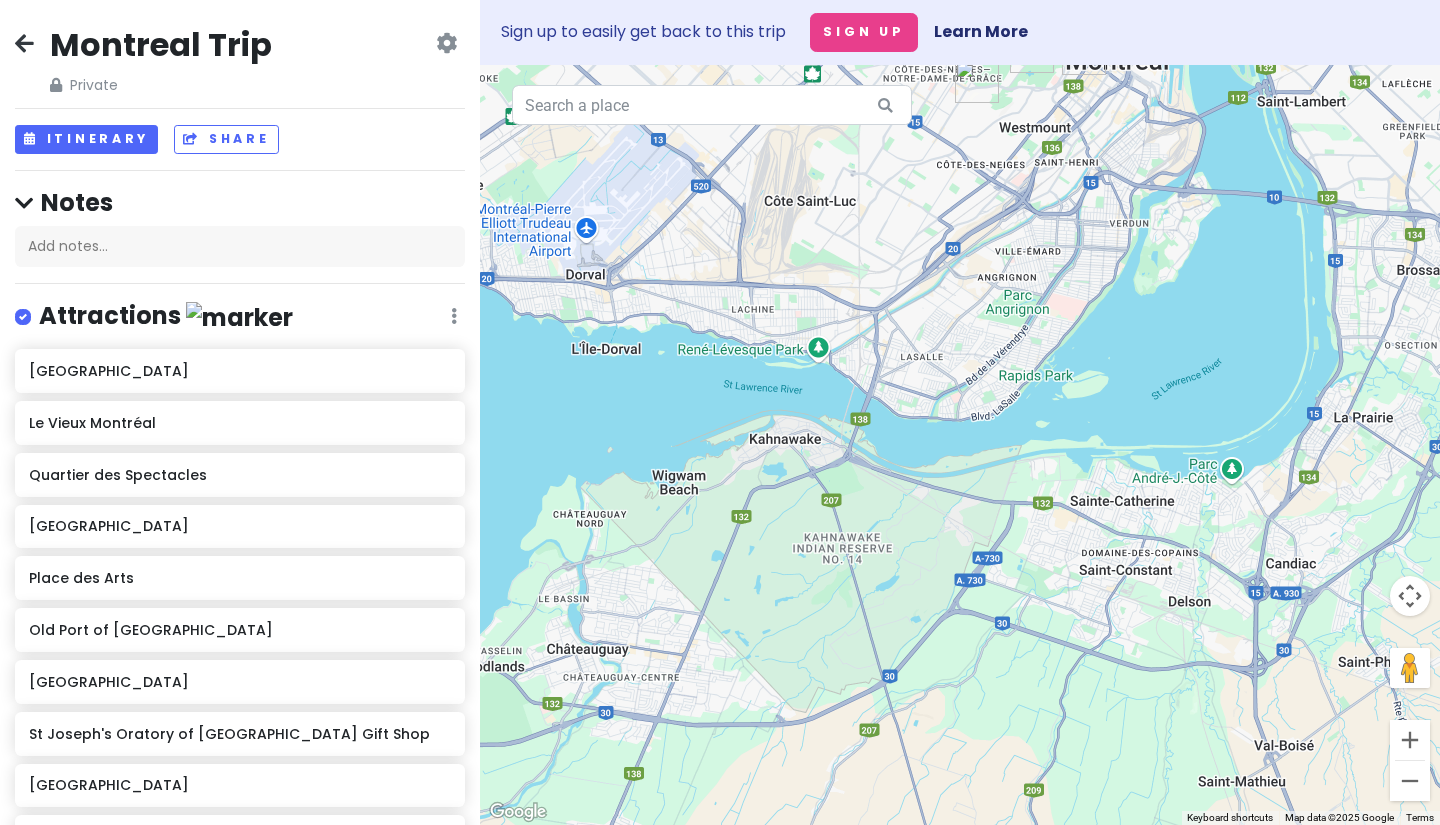 drag, startPoint x: 792, startPoint y: 462, endPoint x: 951, endPoint y: 423, distance: 163.71317 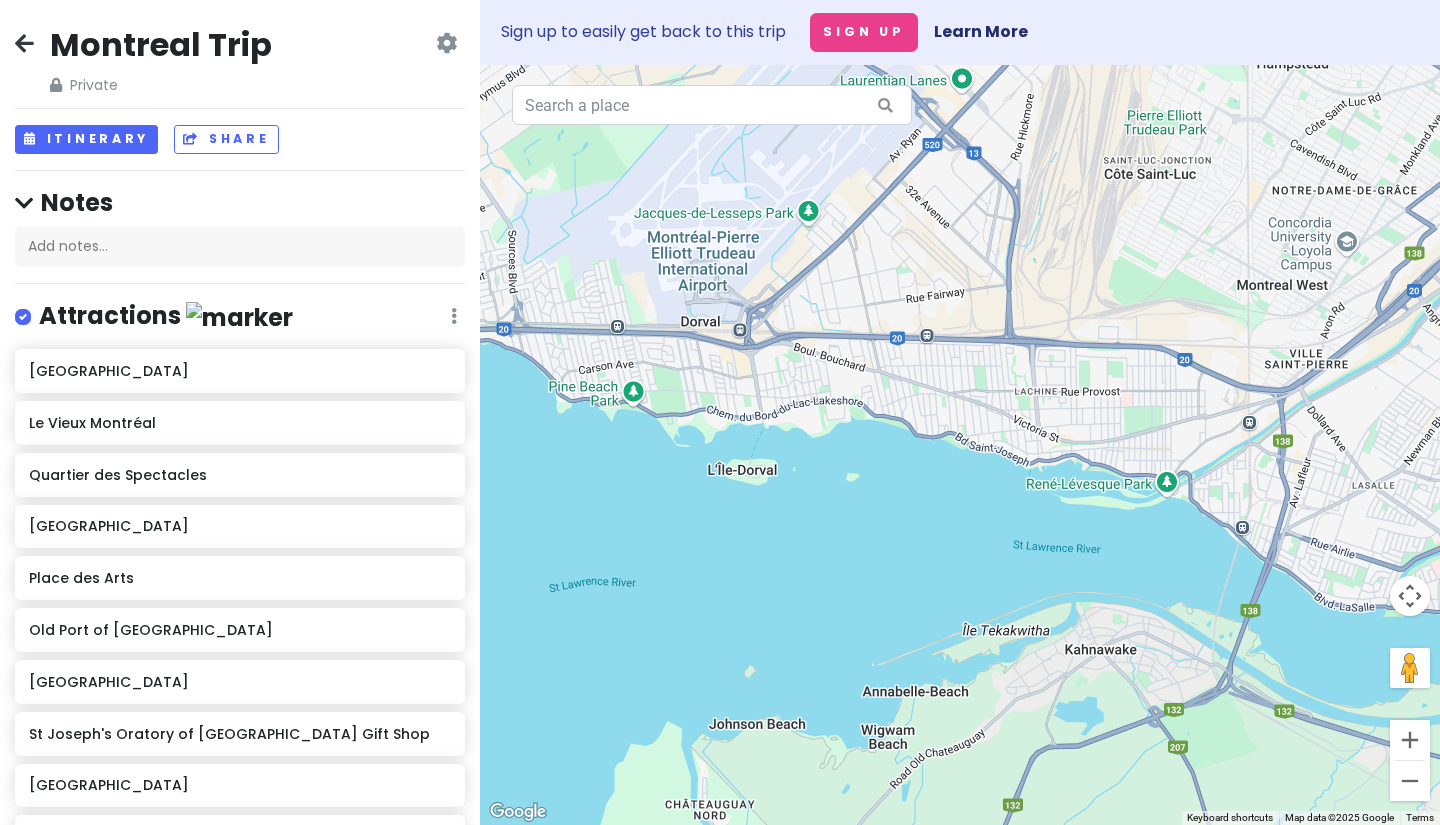 drag, startPoint x: 942, startPoint y: 357, endPoint x: 1417, endPoint y: 558, distance: 515.7771 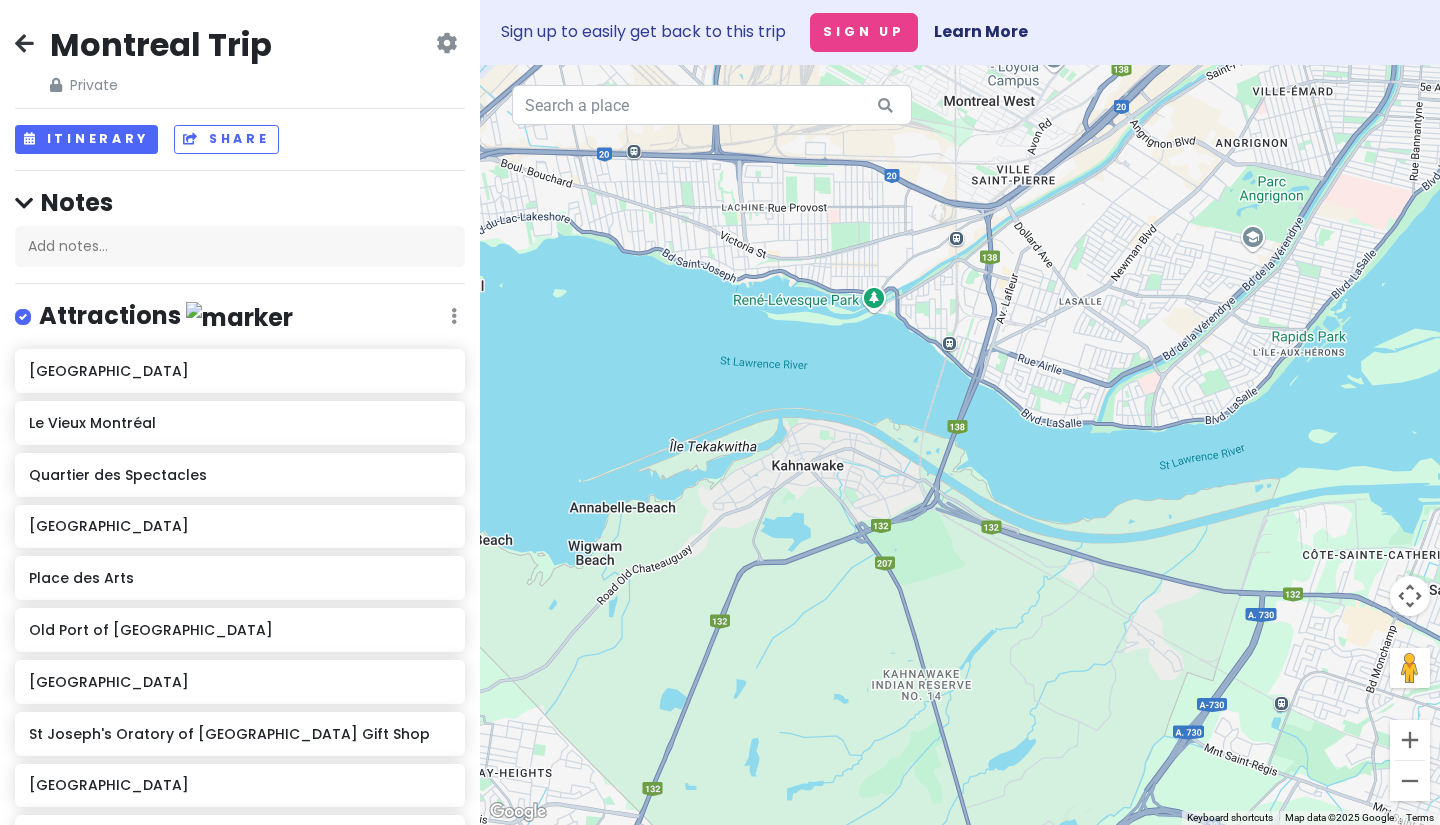 drag, startPoint x: 848, startPoint y: 388, endPoint x: 538, endPoint y: 185, distance: 370.55228 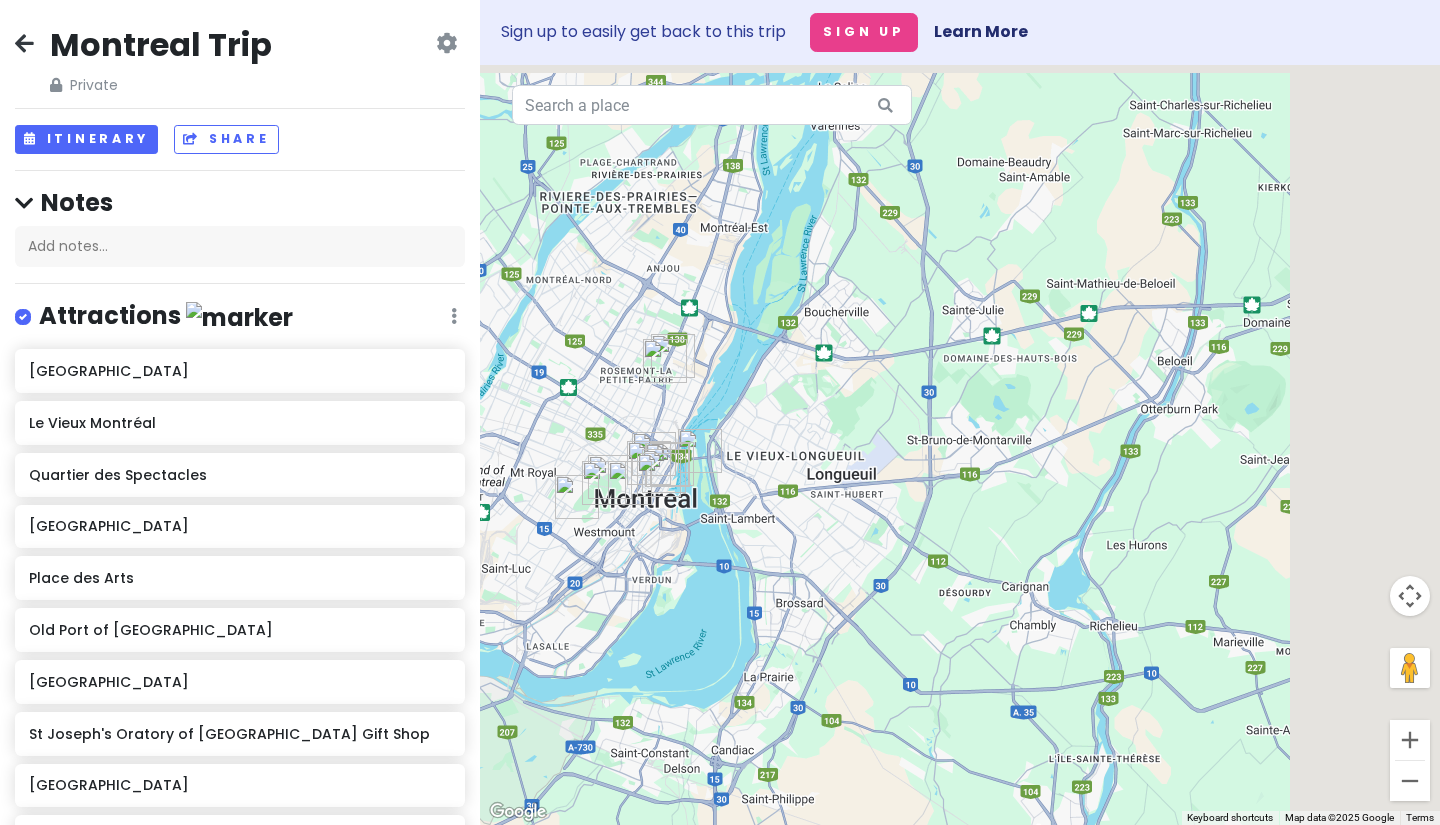 drag, startPoint x: 877, startPoint y: 323, endPoint x: 521, endPoint y: 698, distance: 517.06964 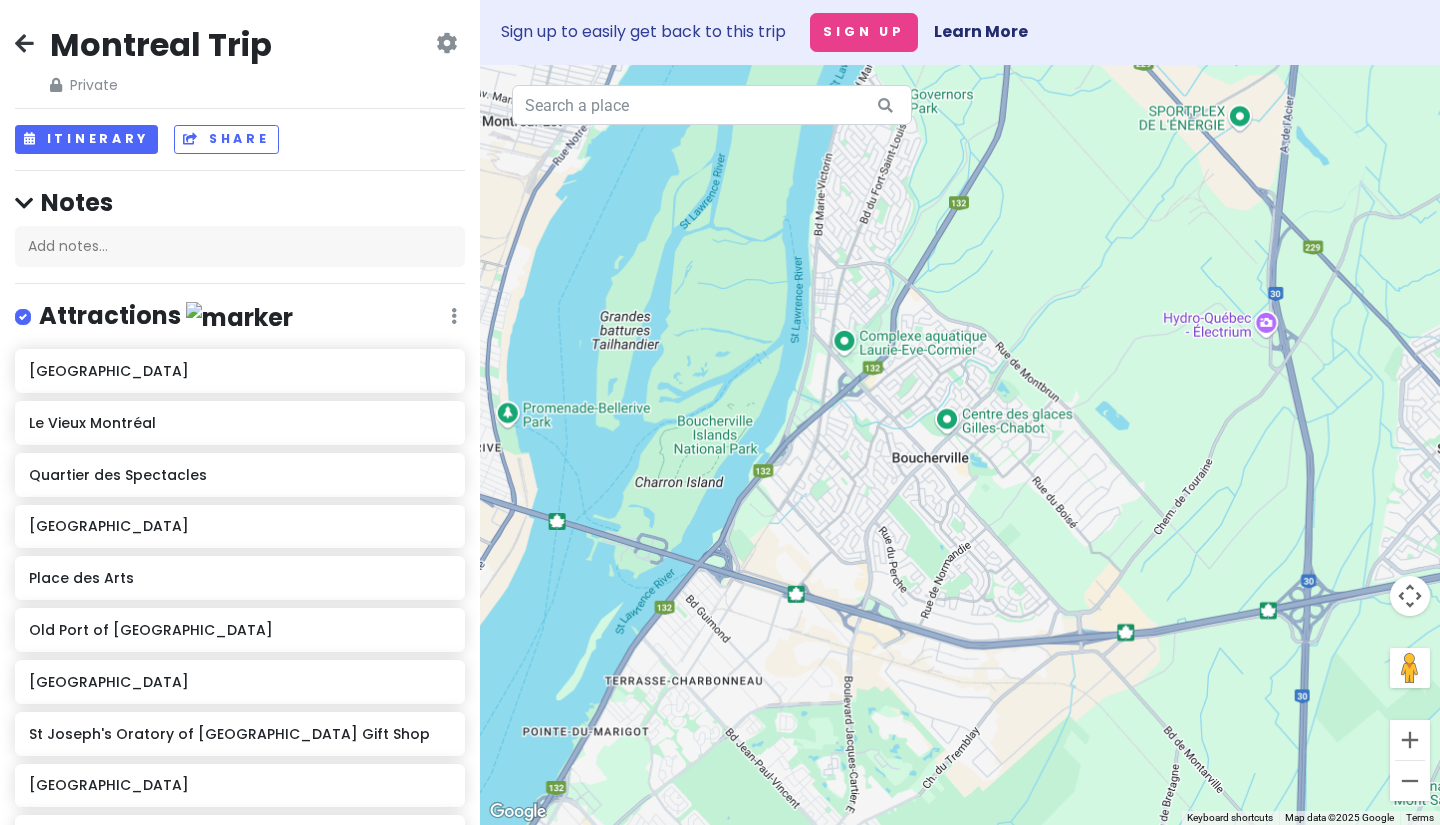 drag, startPoint x: 788, startPoint y: 401, endPoint x: 773, endPoint y: 787, distance: 386.29135 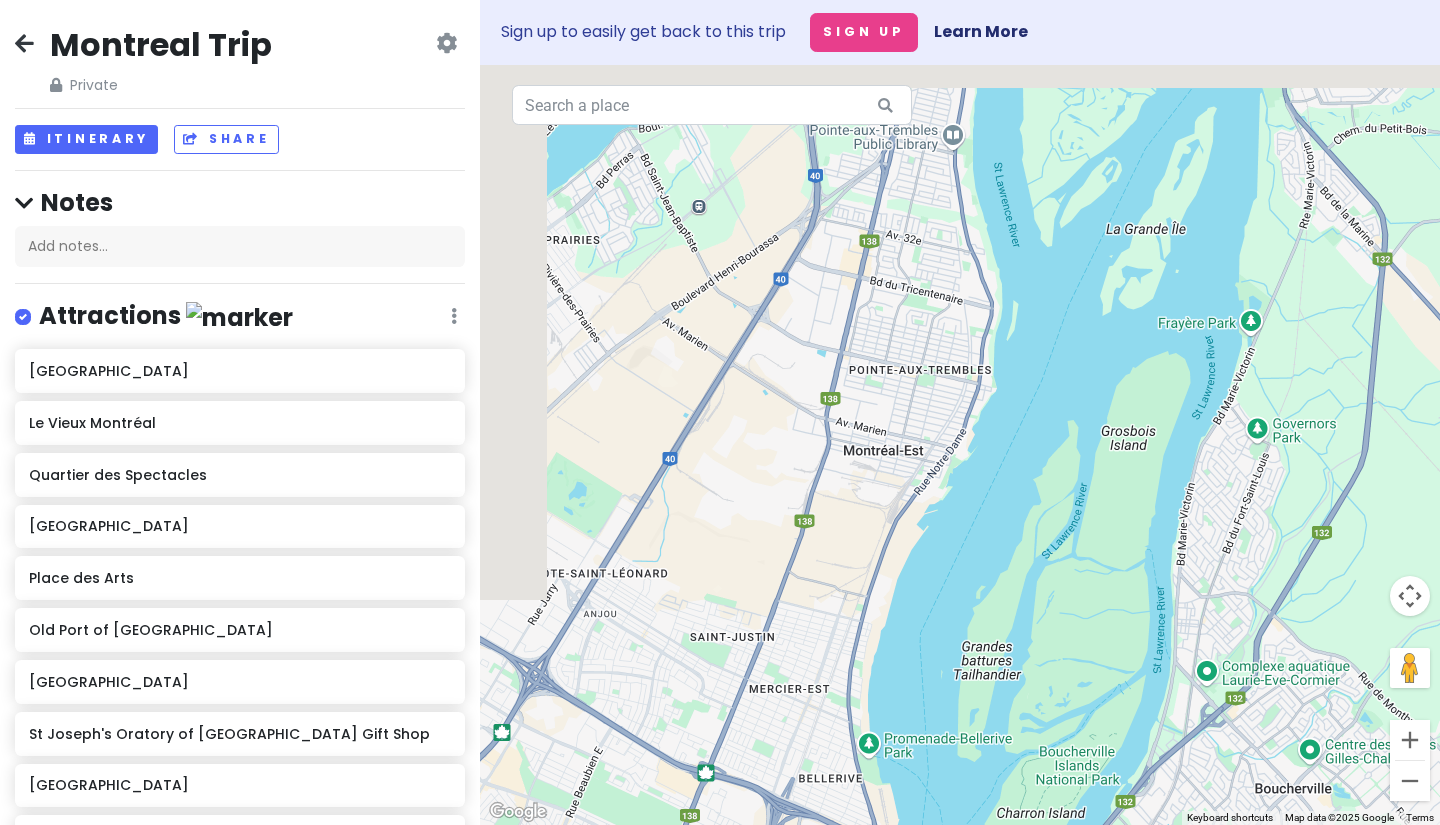 drag, startPoint x: 672, startPoint y: 446, endPoint x: 982, endPoint y: 645, distance: 368.37616 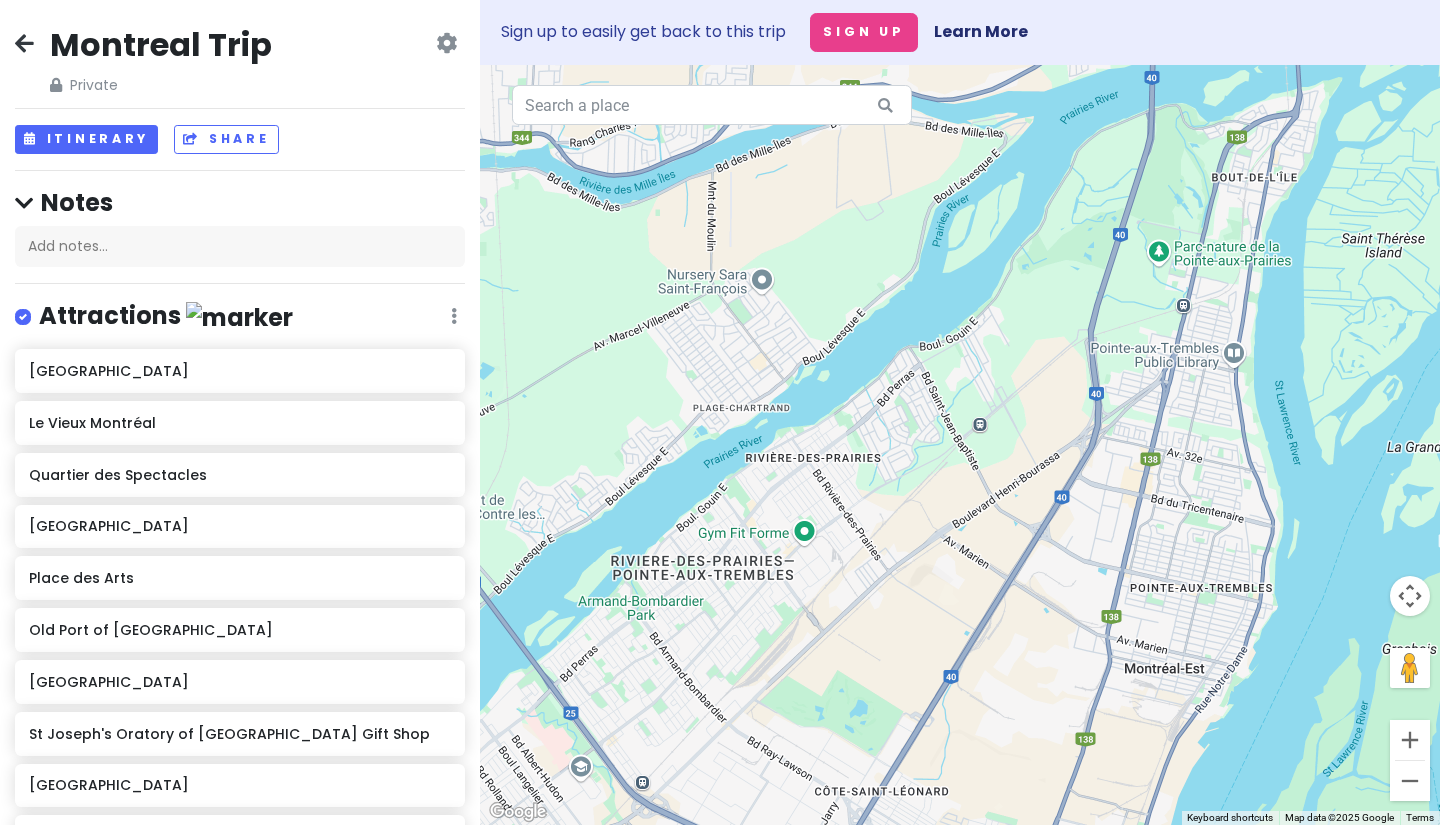 drag, startPoint x: 729, startPoint y: 512, endPoint x: 1013, endPoint y: 737, distance: 362.3272 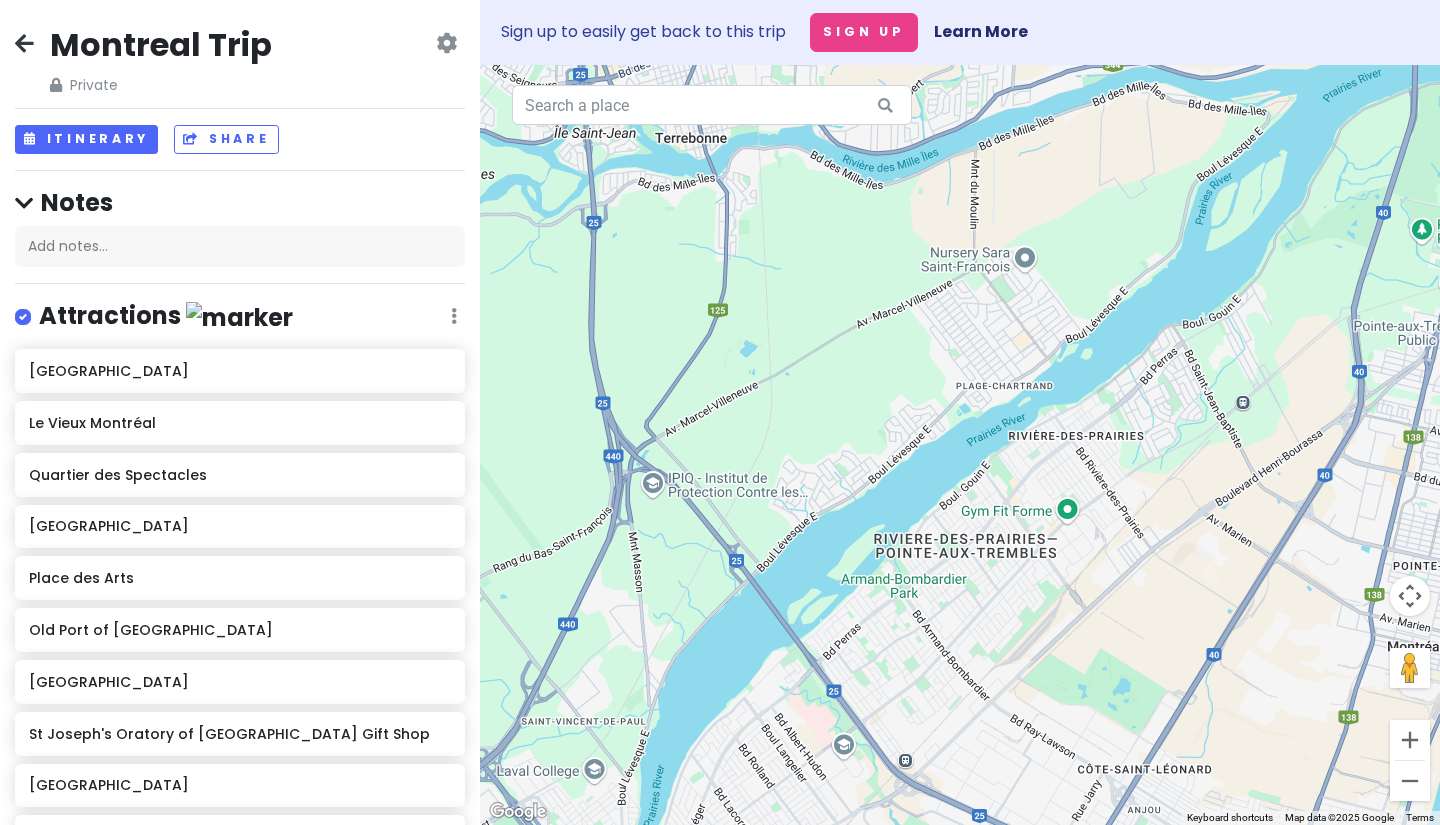 drag, startPoint x: 805, startPoint y: 685, endPoint x: 1072, endPoint y: 662, distance: 267.9888 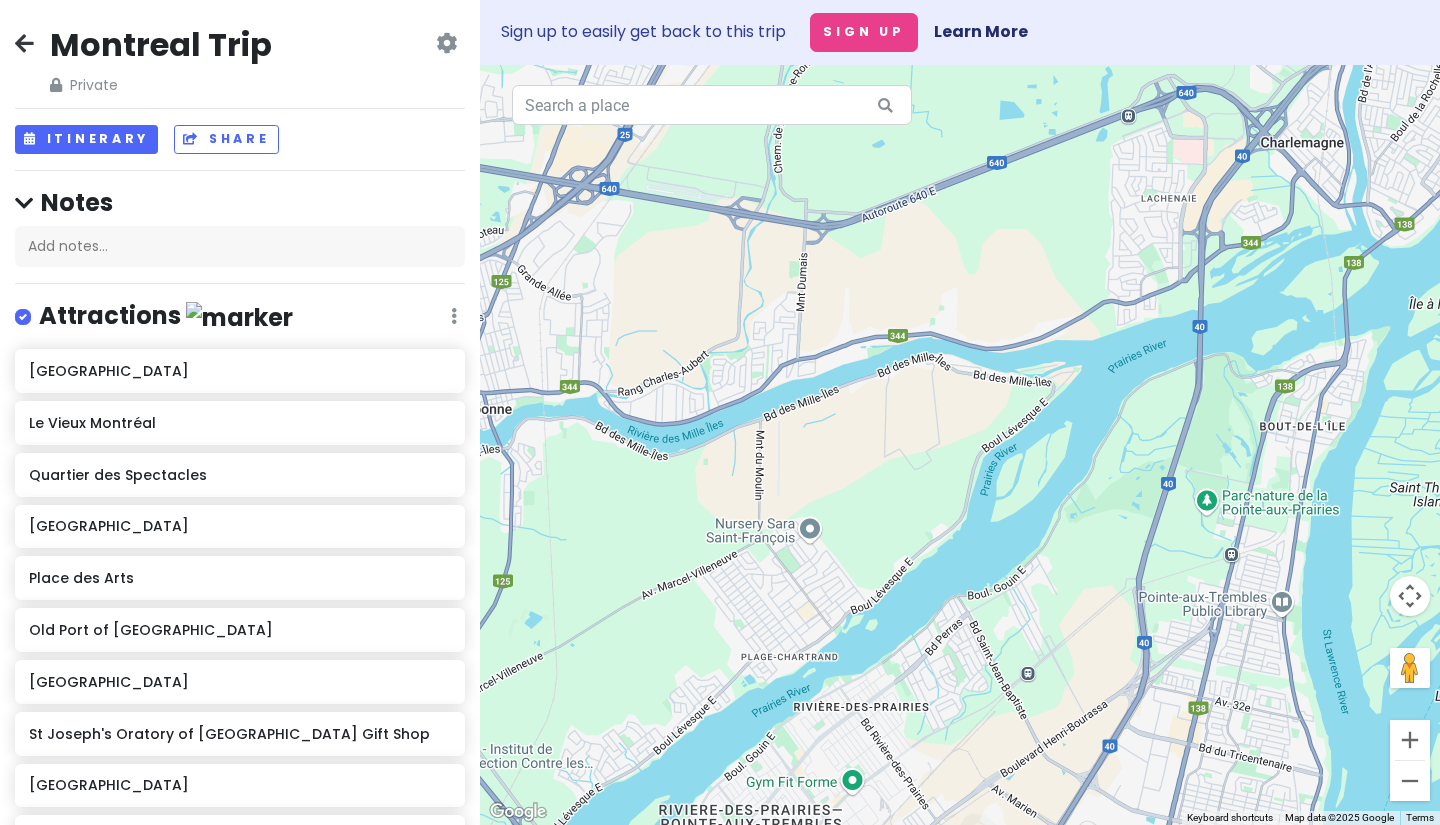 drag, startPoint x: 923, startPoint y: 396, endPoint x: 736, endPoint y: 648, distance: 313.80408 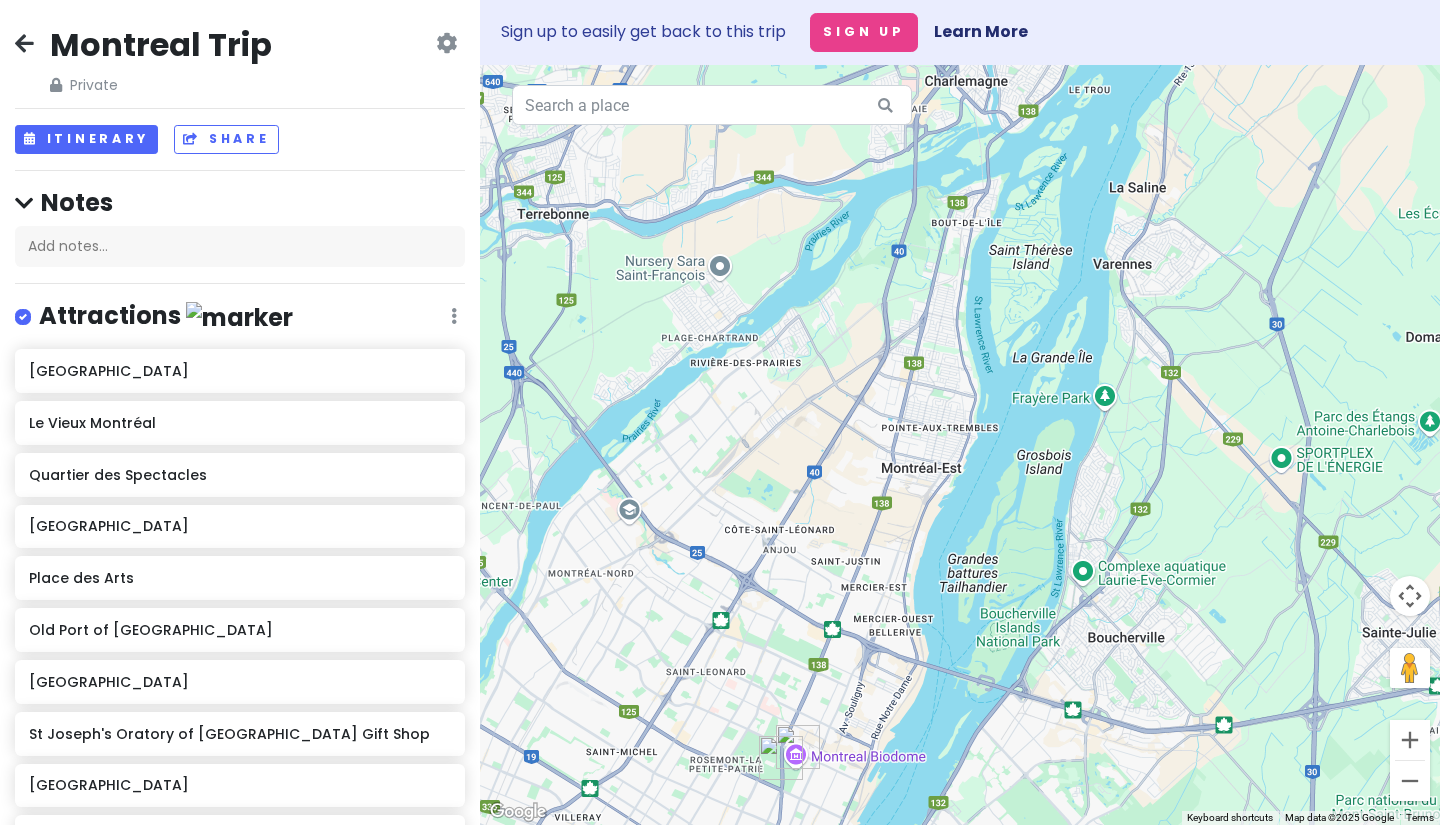 drag, startPoint x: 847, startPoint y: 702, endPoint x: 790, endPoint y: 389, distance: 318.14777 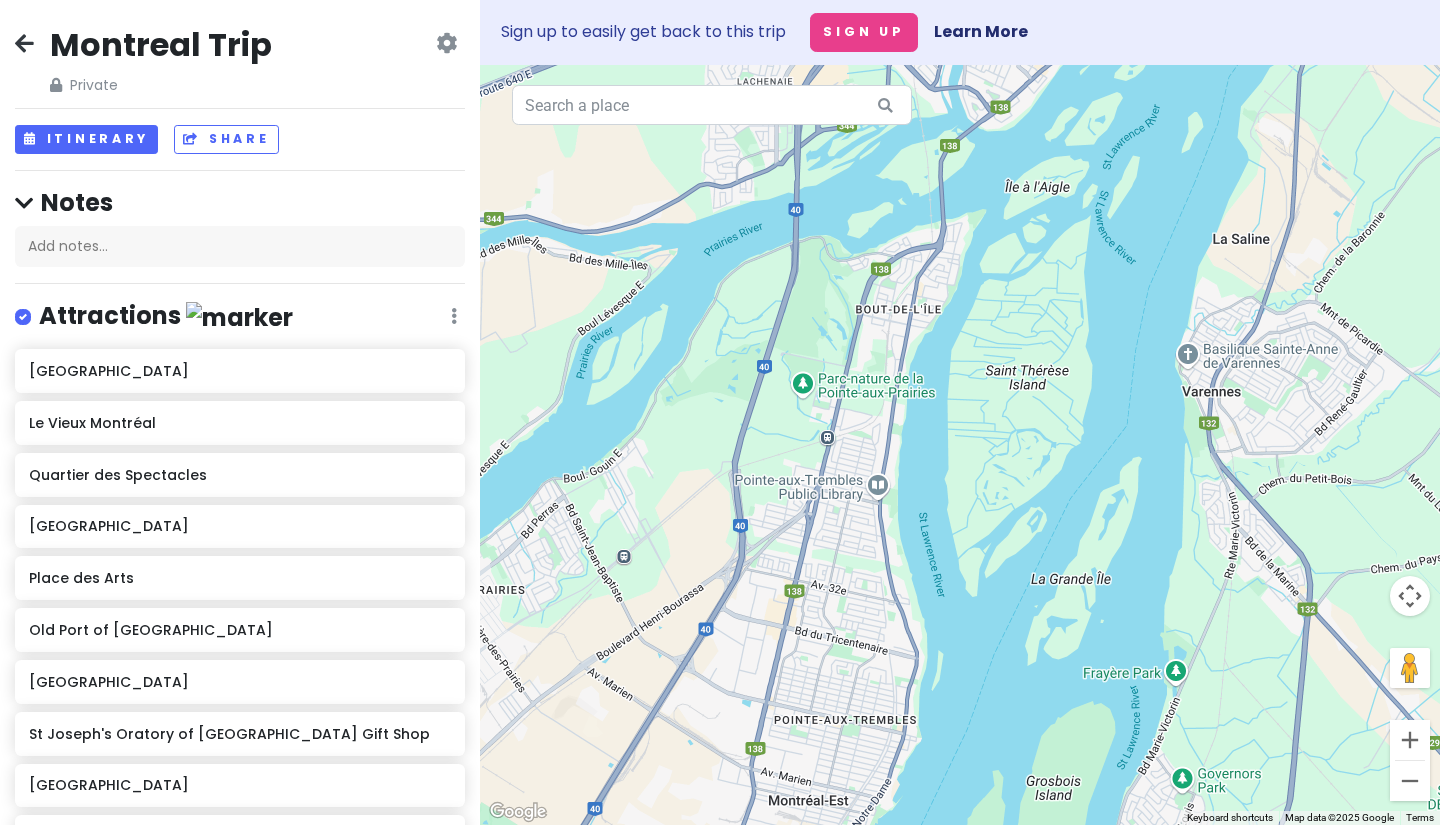 drag, startPoint x: 837, startPoint y: 355, endPoint x: 680, endPoint y: 513, distance: 222.73976 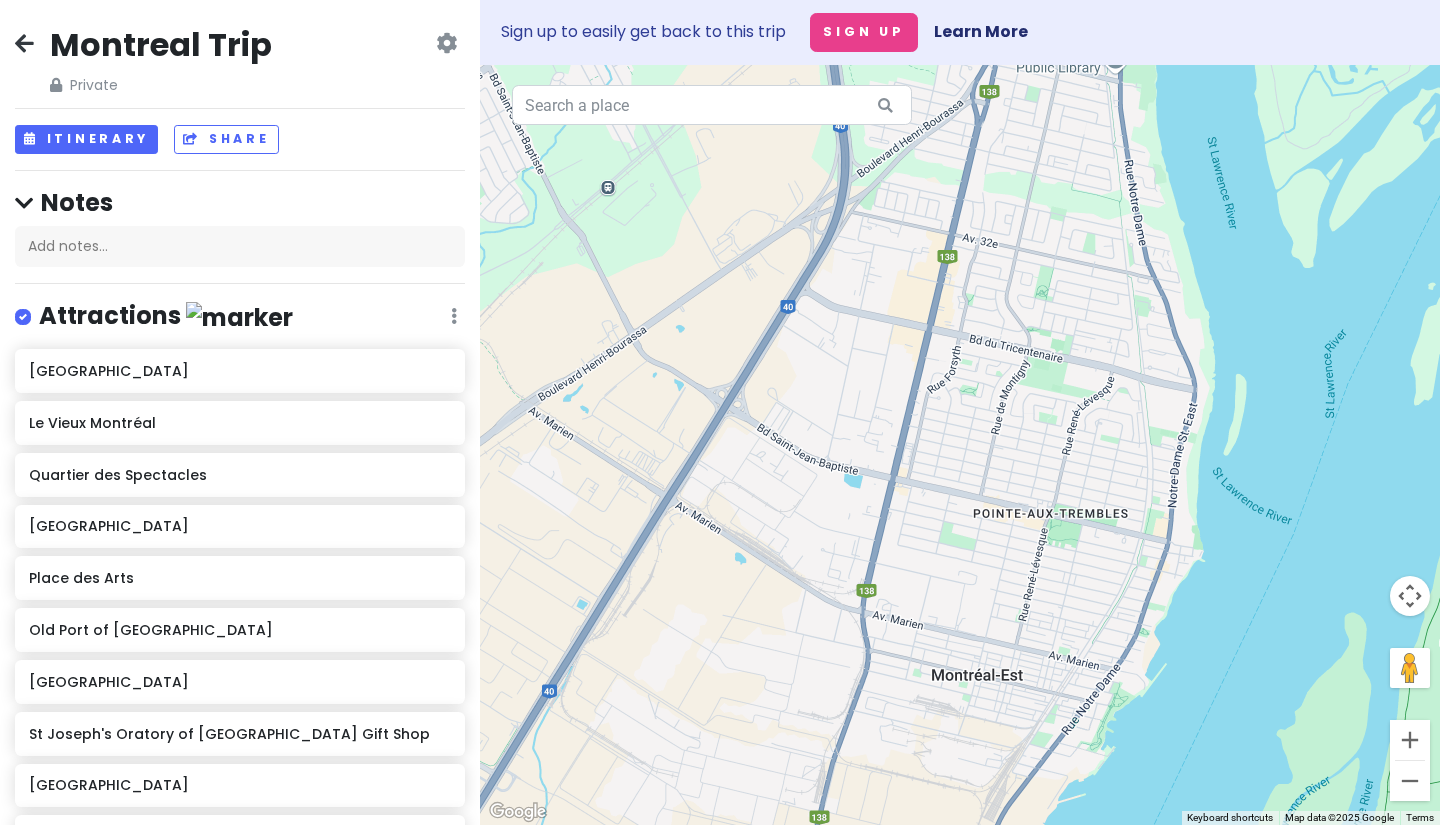drag, startPoint x: 753, startPoint y: 567, endPoint x: 719, endPoint y: 150, distance: 418.3838 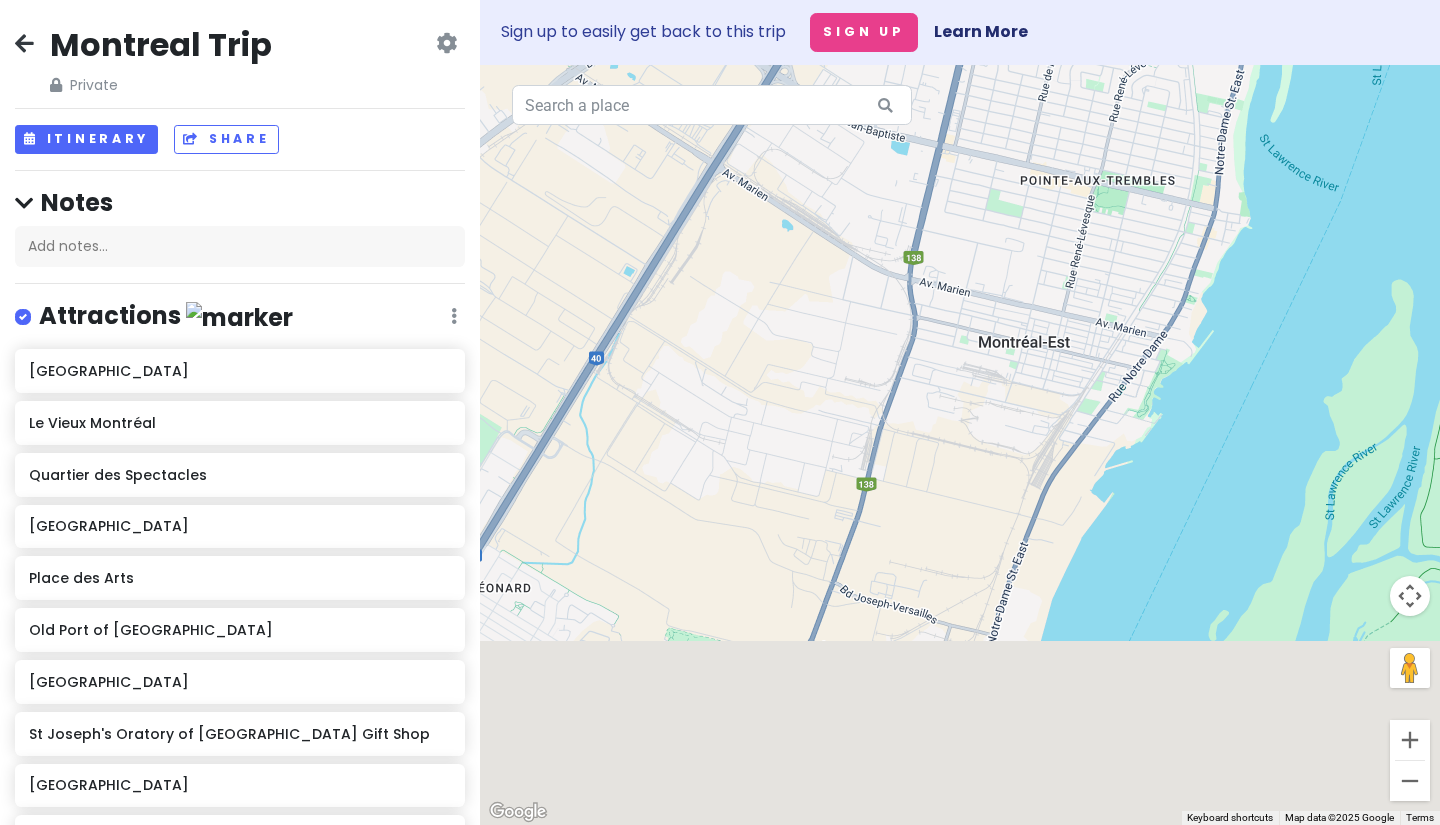 drag, startPoint x: 711, startPoint y: 486, endPoint x: 758, endPoint y: 129, distance: 360.08054 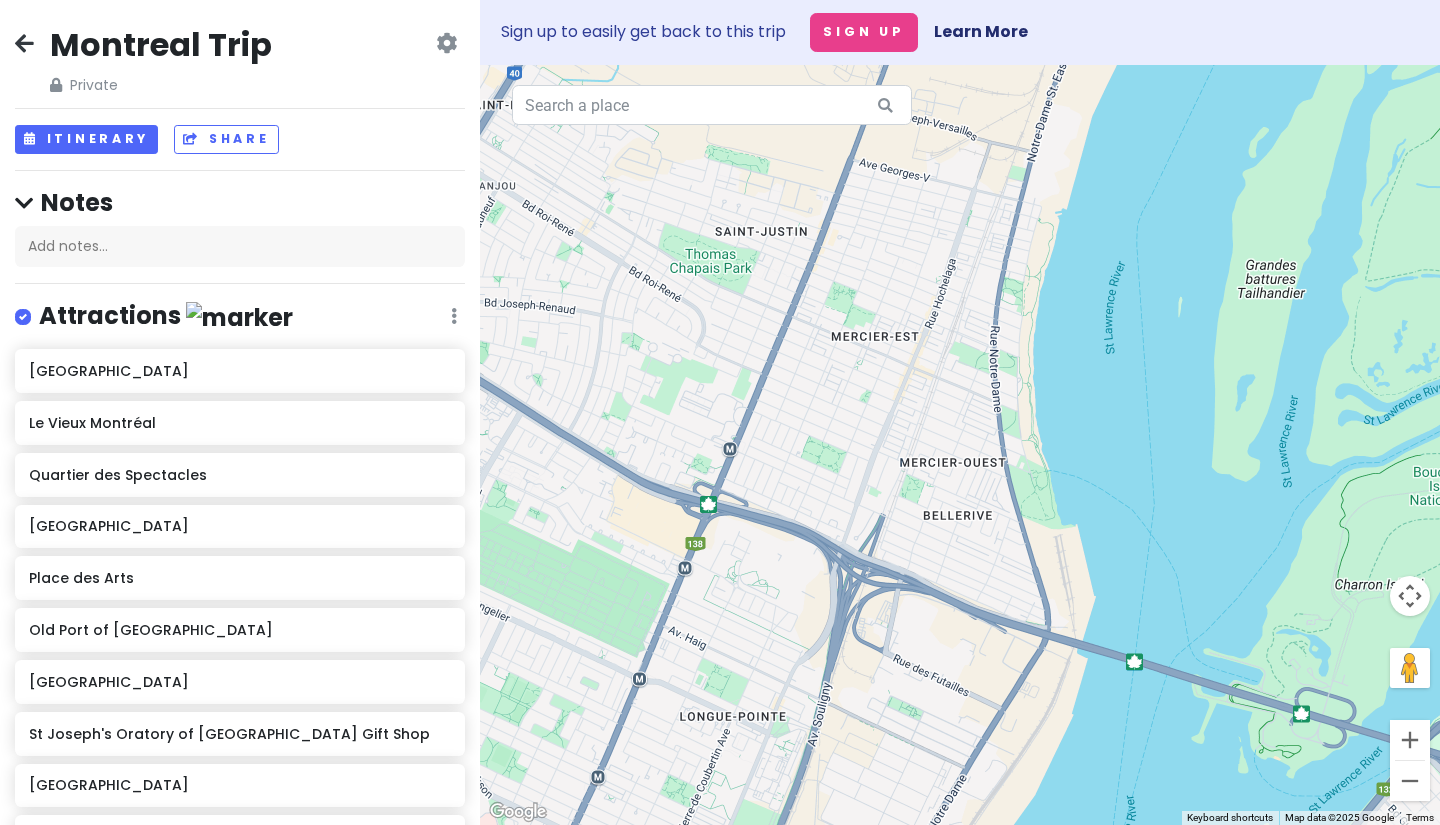 drag, startPoint x: 774, startPoint y: 375, endPoint x: 853, endPoint y: 65, distance: 319.9078 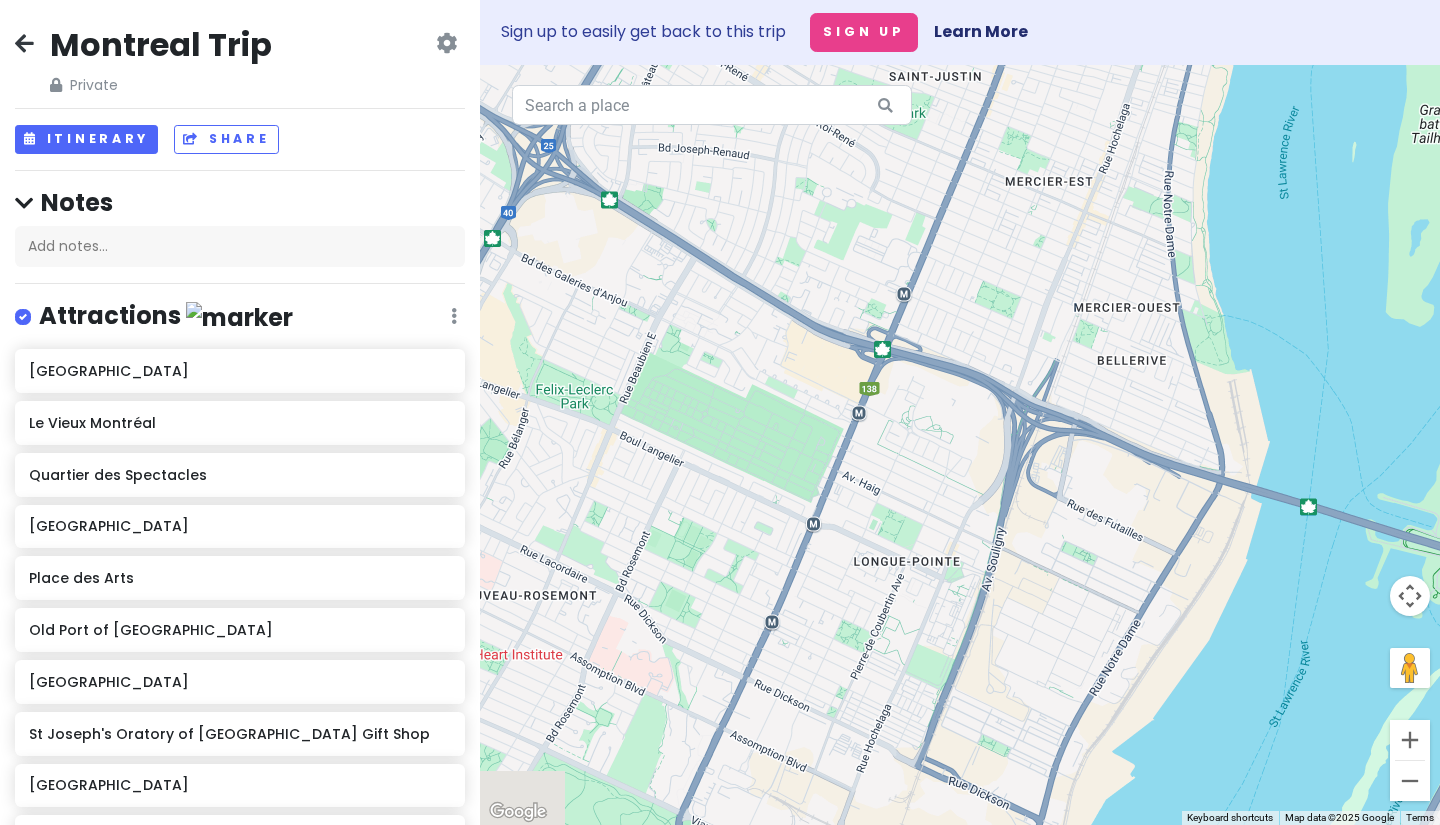 drag, startPoint x: 748, startPoint y: 396, endPoint x: 805, endPoint y: 206, distance: 198.36583 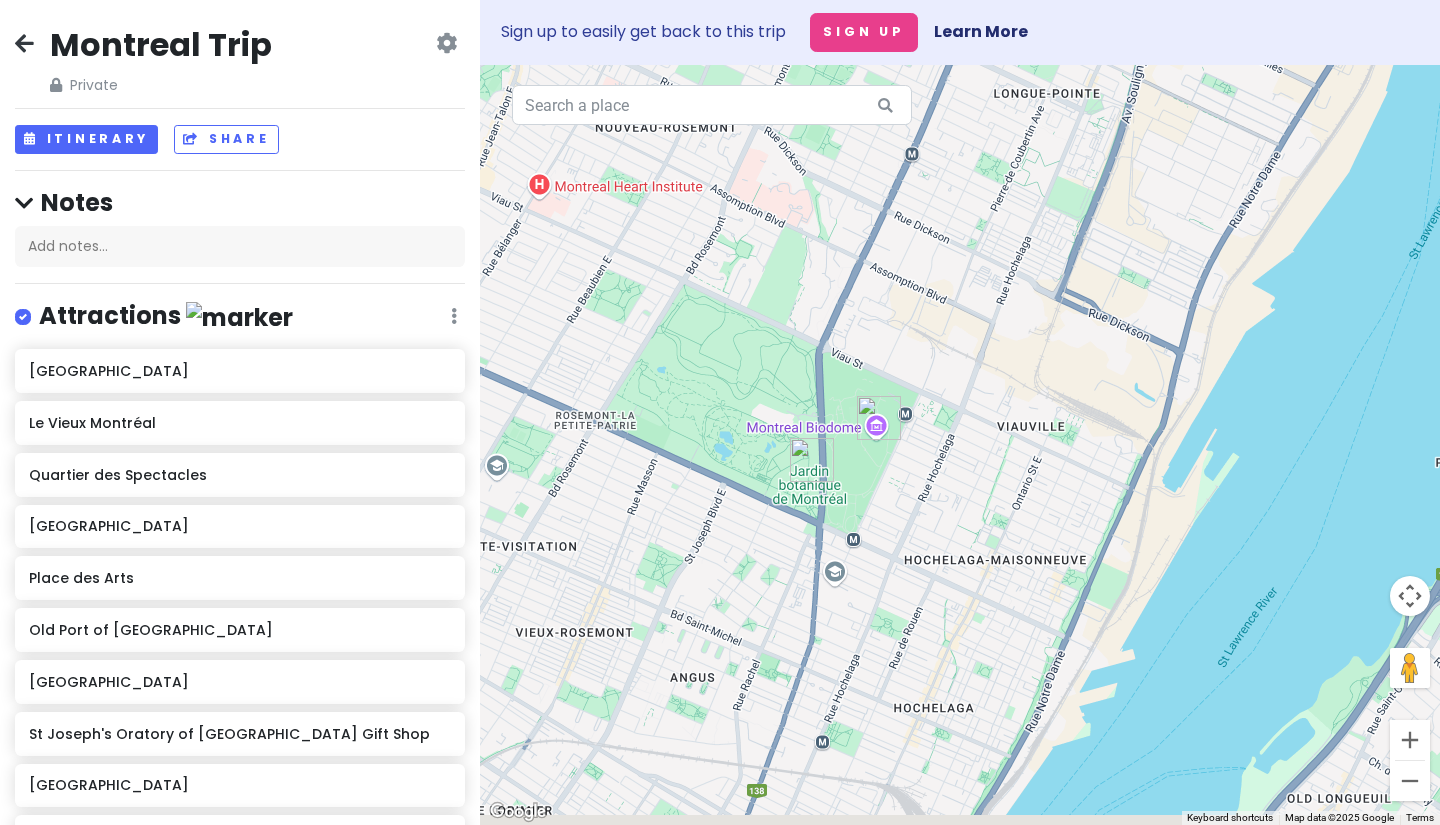 drag, startPoint x: 659, startPoint y: 539, endPoint x: 796, endPoint y: 103, distance: 457.01752 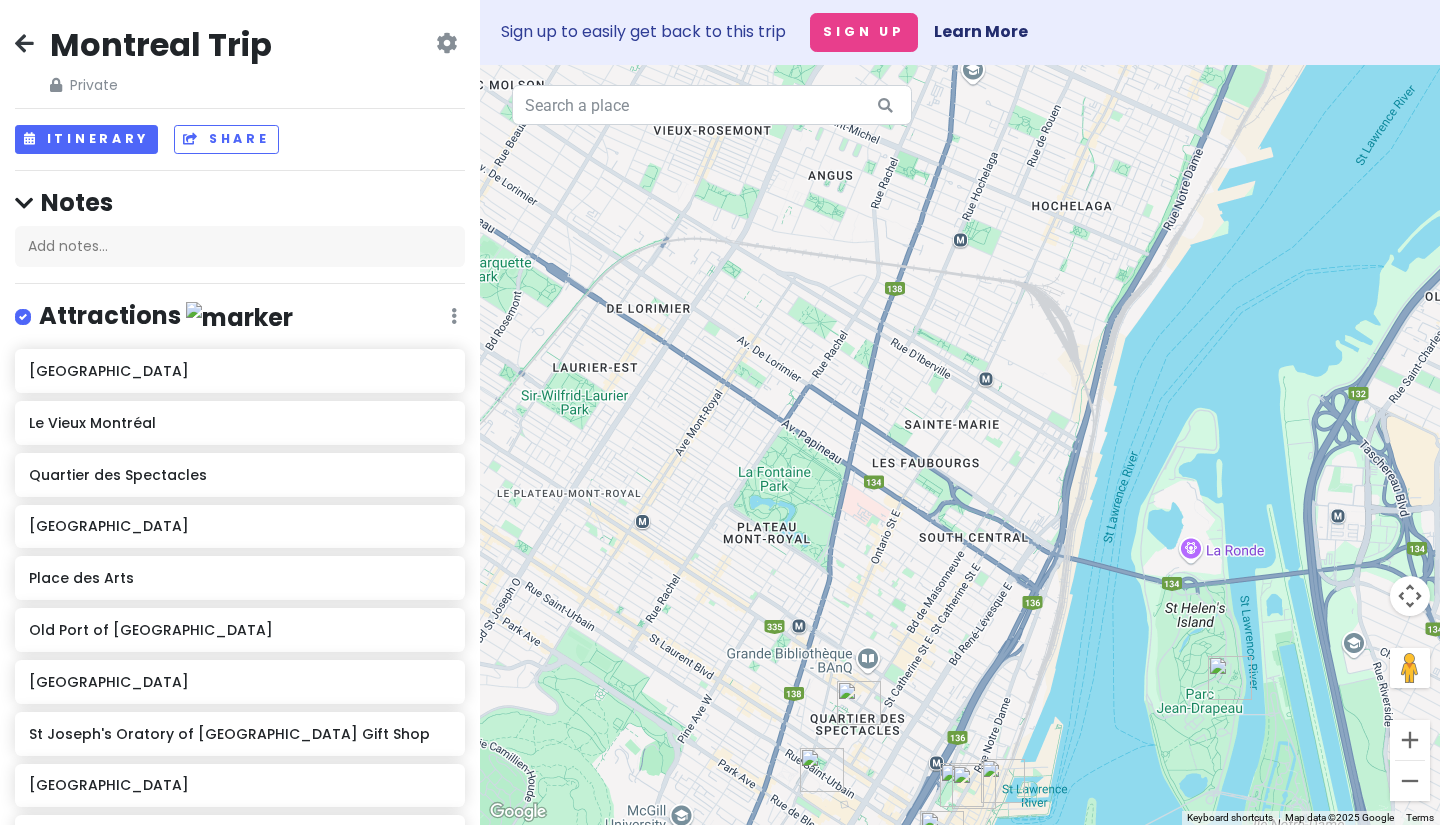 drag, startPoint x: 860, startPoint y: 773, endPoint x: 1007, endPoint y: 293, distance: 502.00497 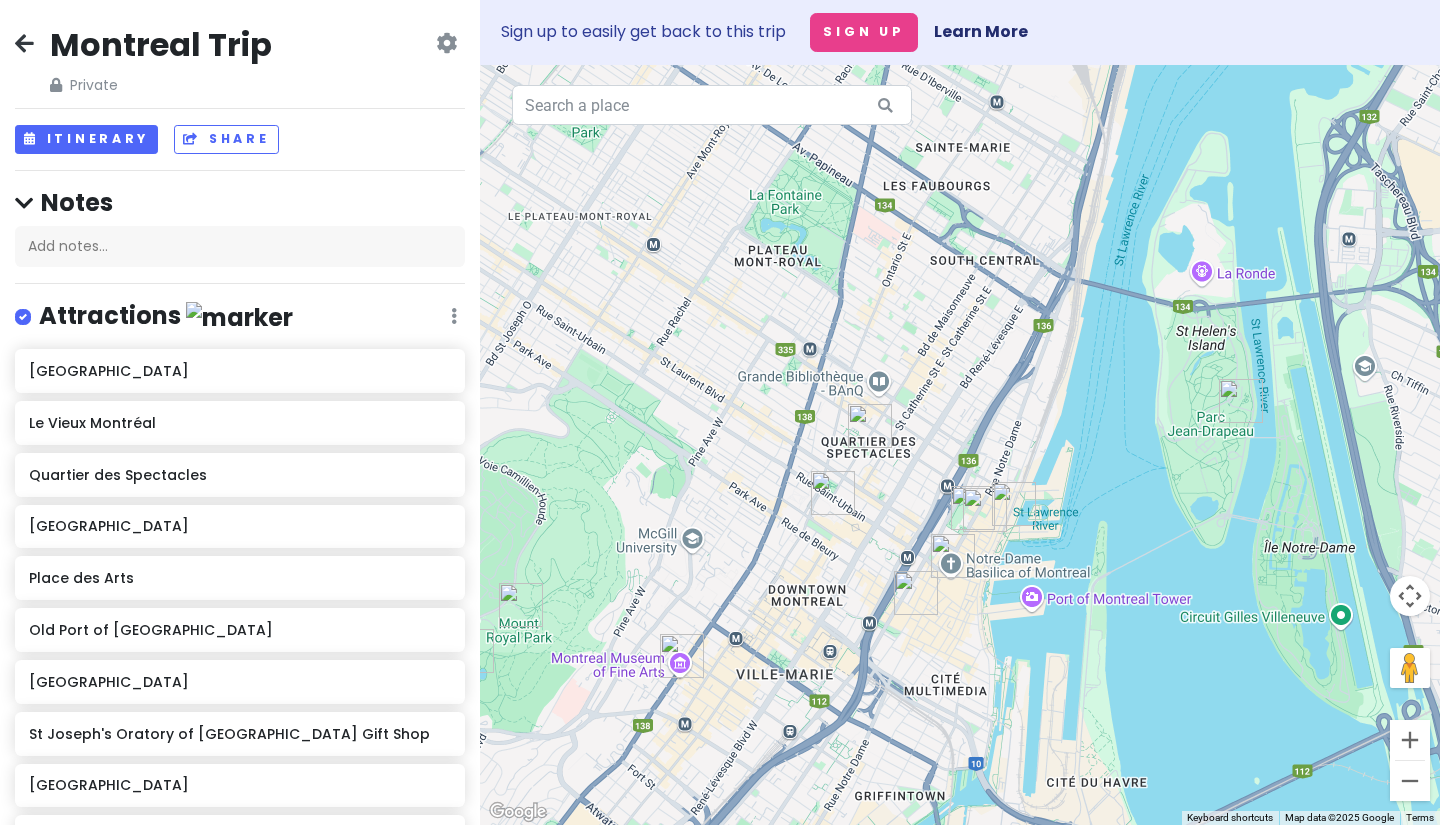 drag, startPoint x: 955, startPoint y: 600, endPoint x: 946, endPoint y: 376, distance: 224.18073 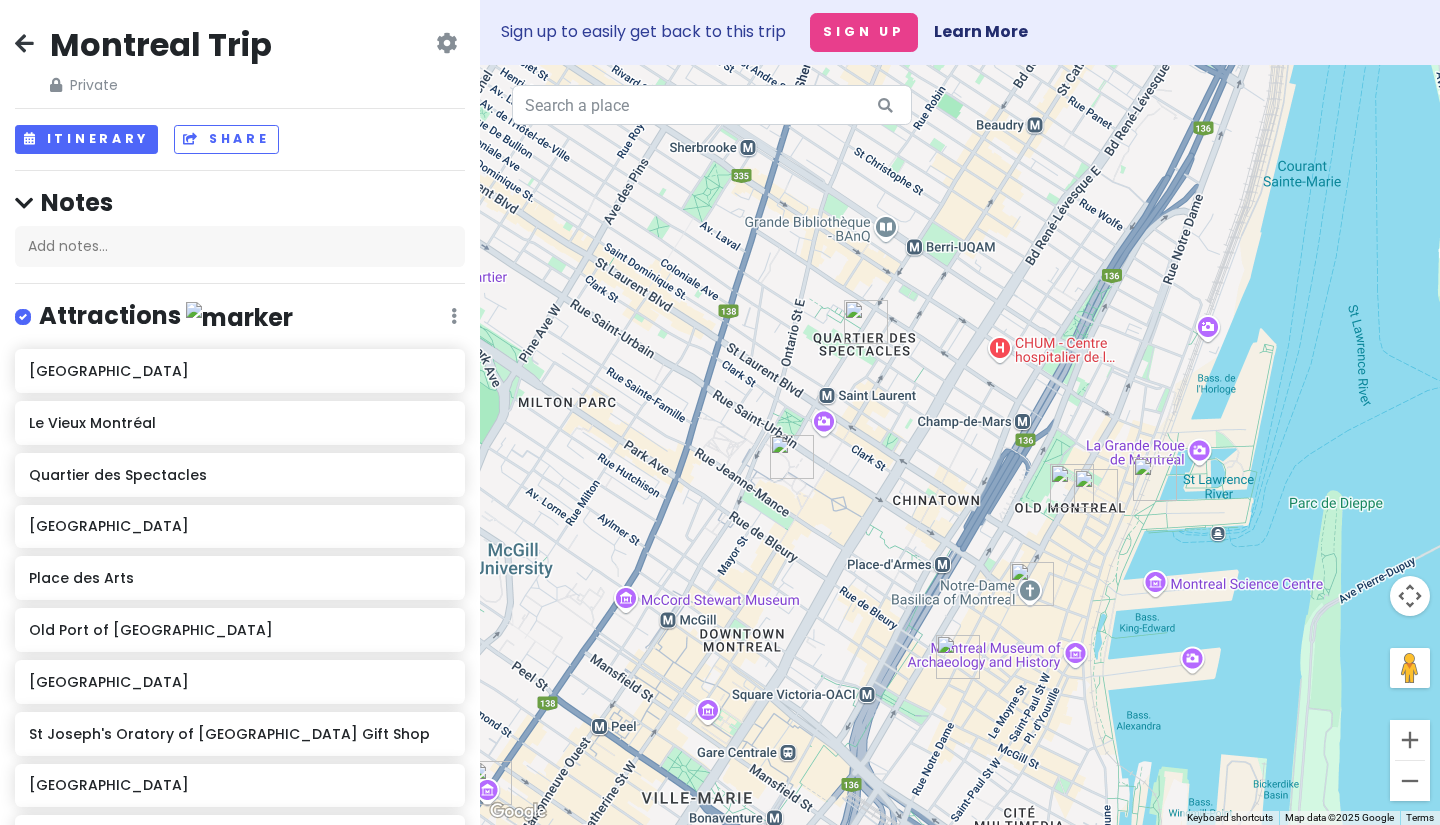 drag, startPoint x: 857, startPoint y: 661, endPoint x: 862, endPoint y: 643, distance: 18.681541 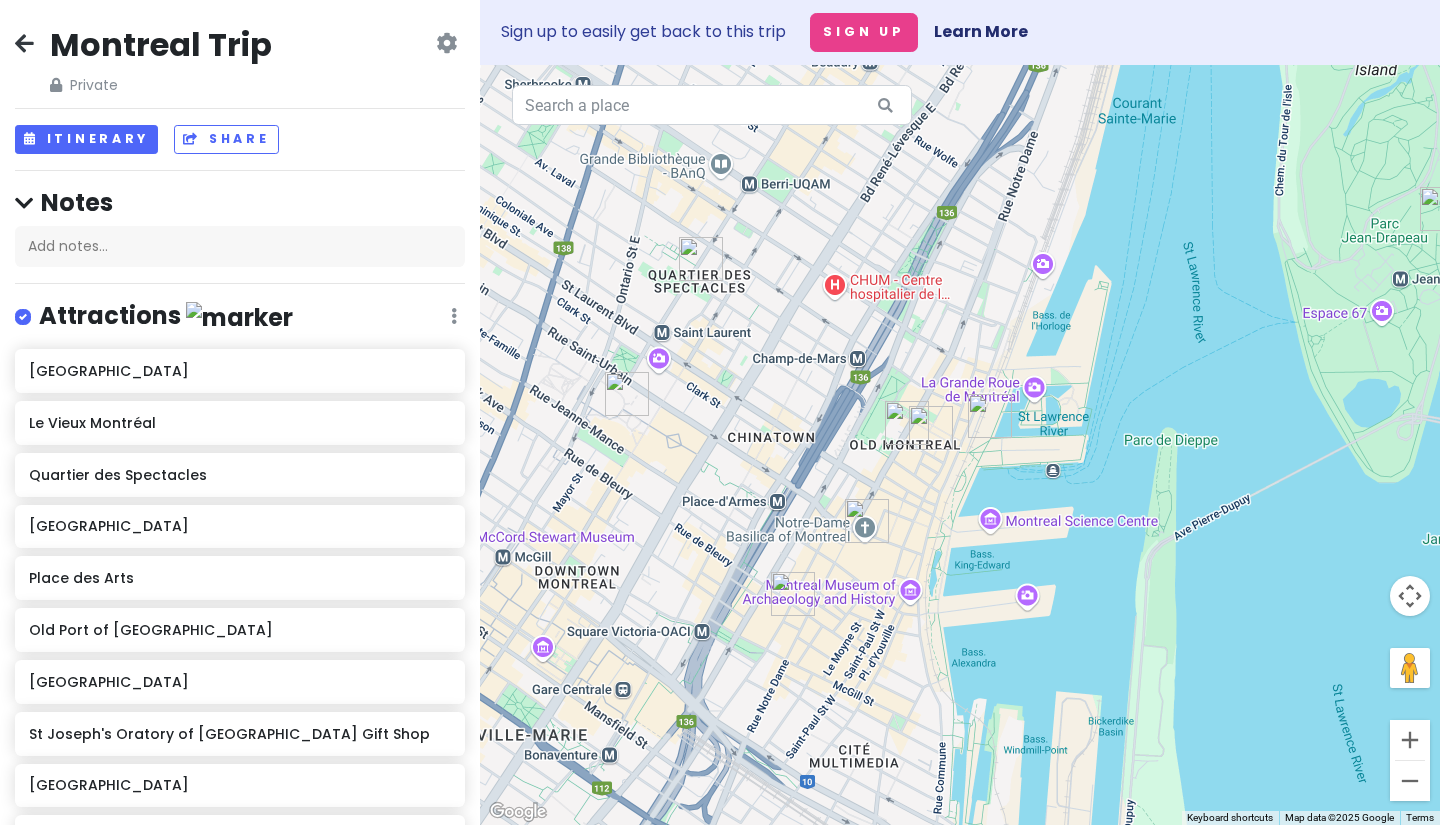 drag, startPoint x: 859, startPoint y: 471, endPoint x: 744, endPoint y: 226, distance: 270.64737 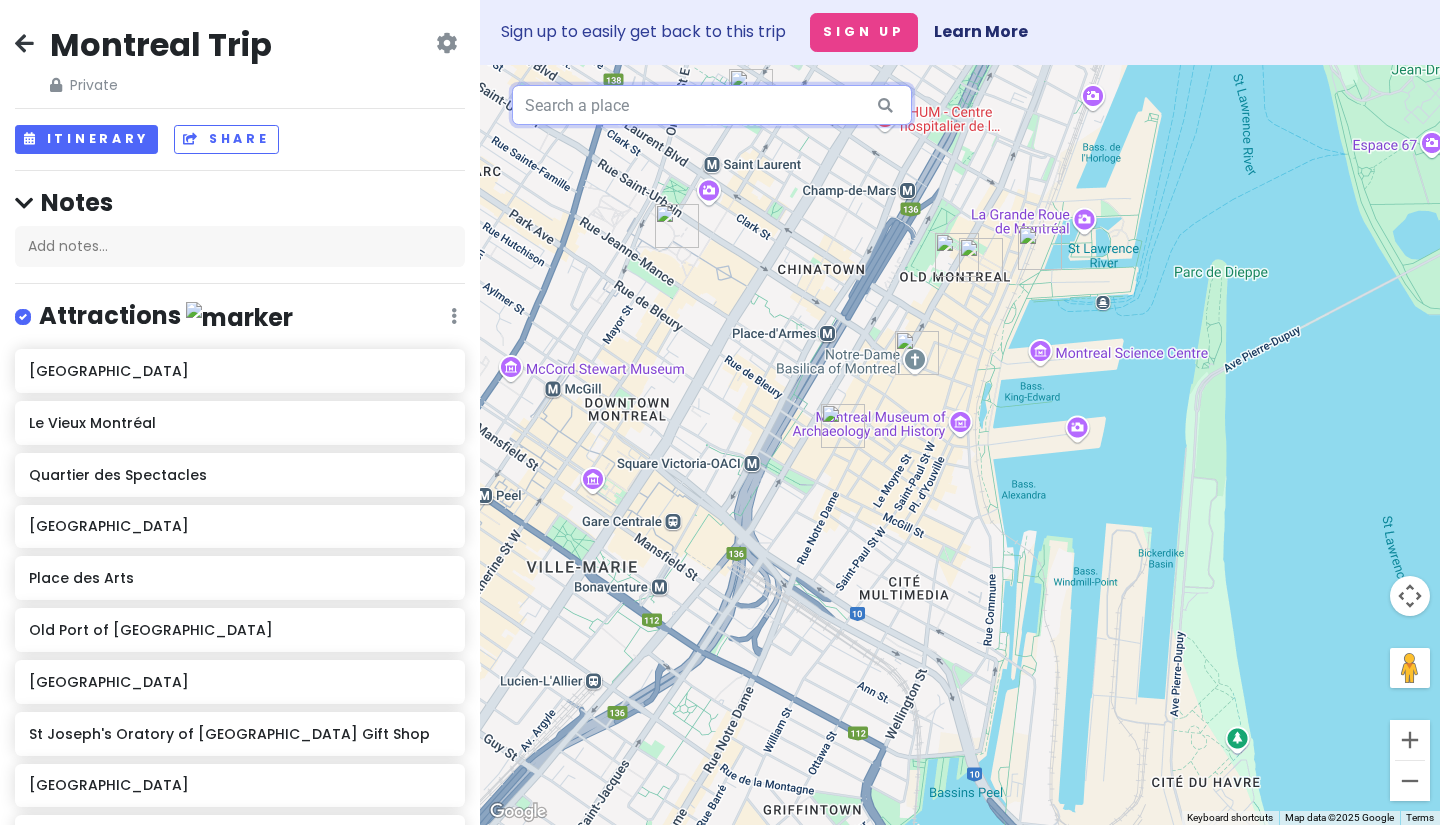click at bounding box center [712, 105] 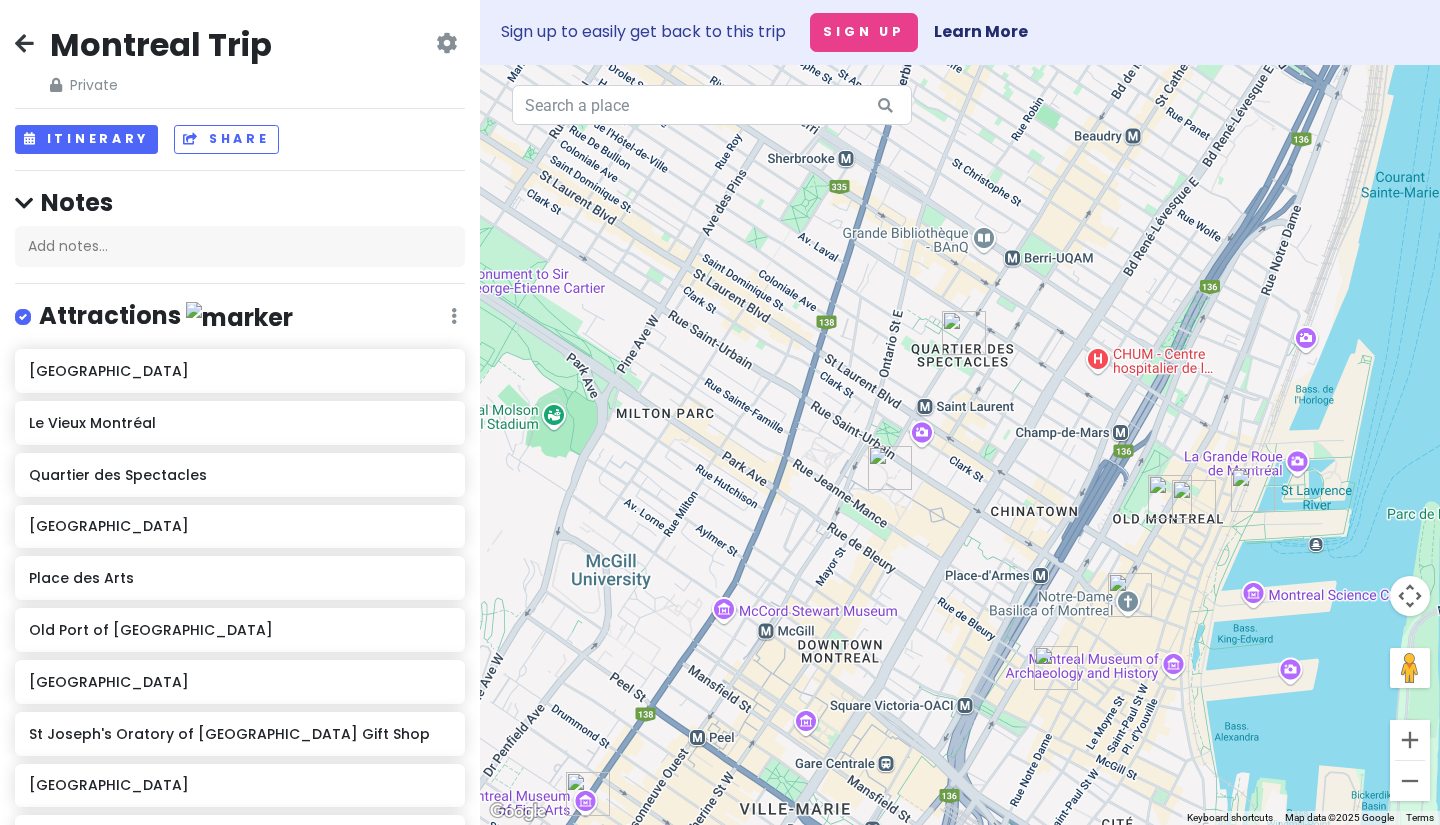 drag, startPoint x: 760, startPoint y: 369, endPoint x: 897, endPoint y: 800, distance: 452.24994 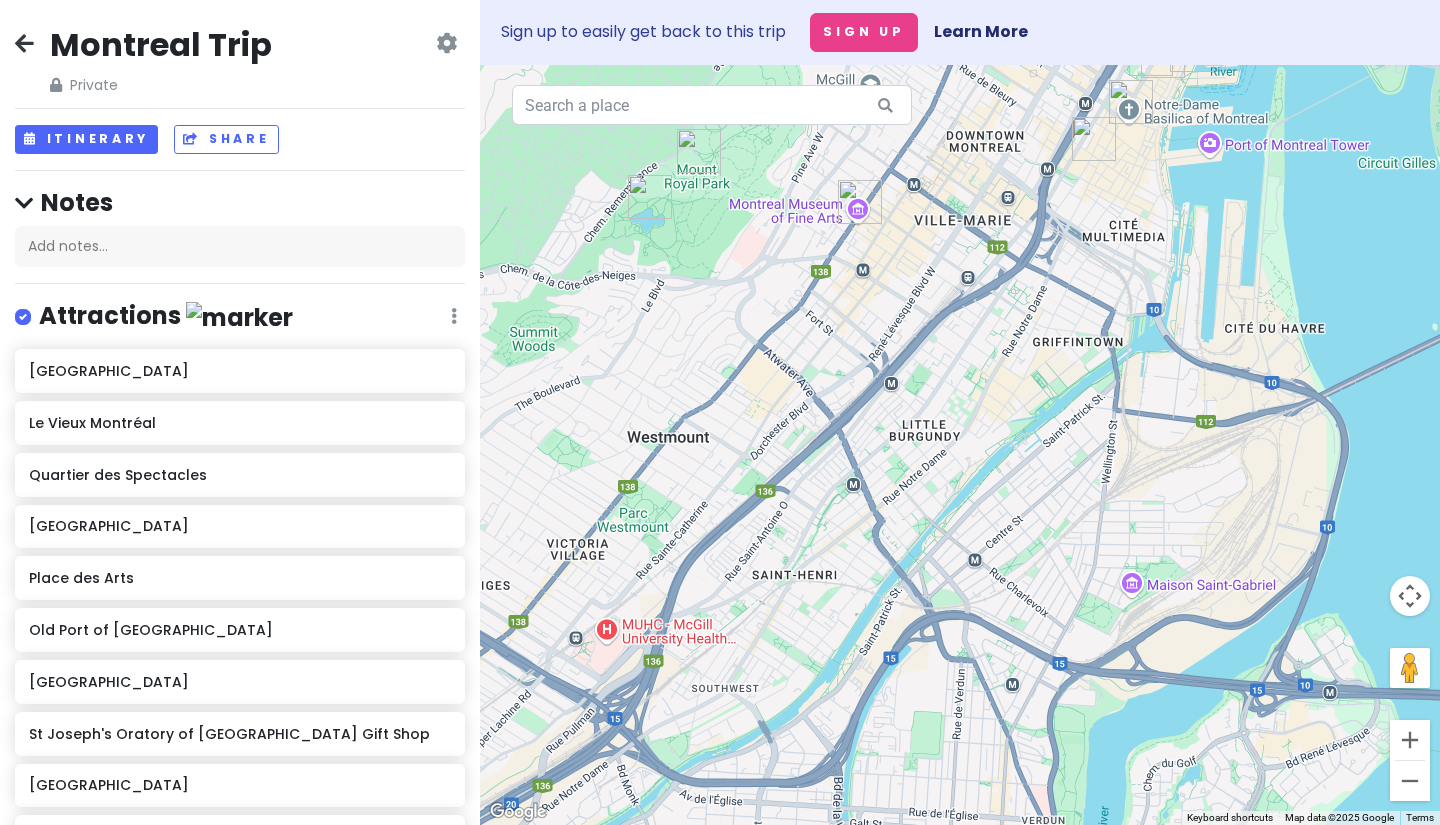 drag, startPoint x: 862, startPoint y: 690, endPoint x: 1001, endPoint y: 211, distance: 498.76047 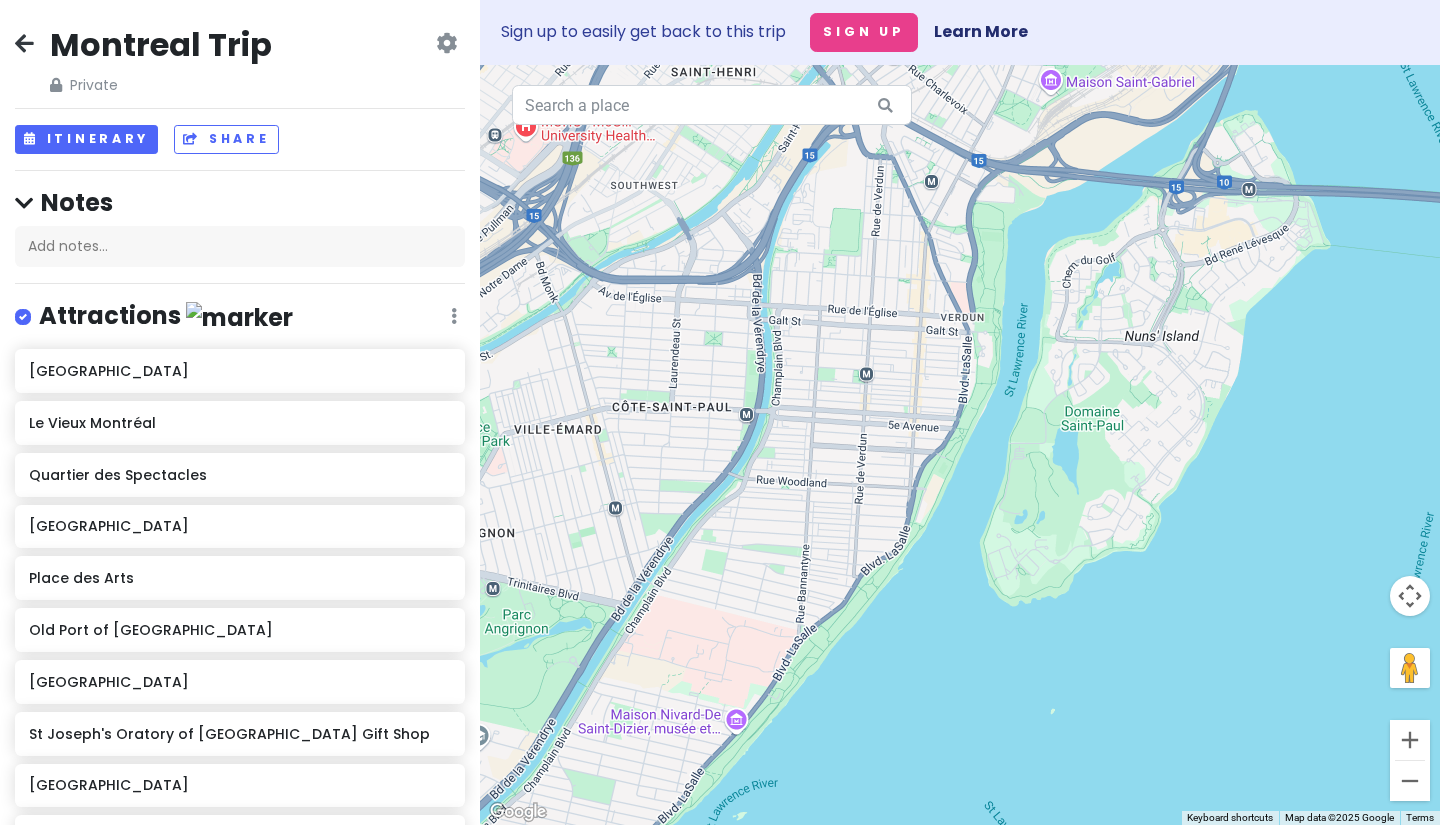 drag, startPoint x: 976, startPoint y: 479, endPoint x: 895, endPoint y: -26, distance: 511.45477 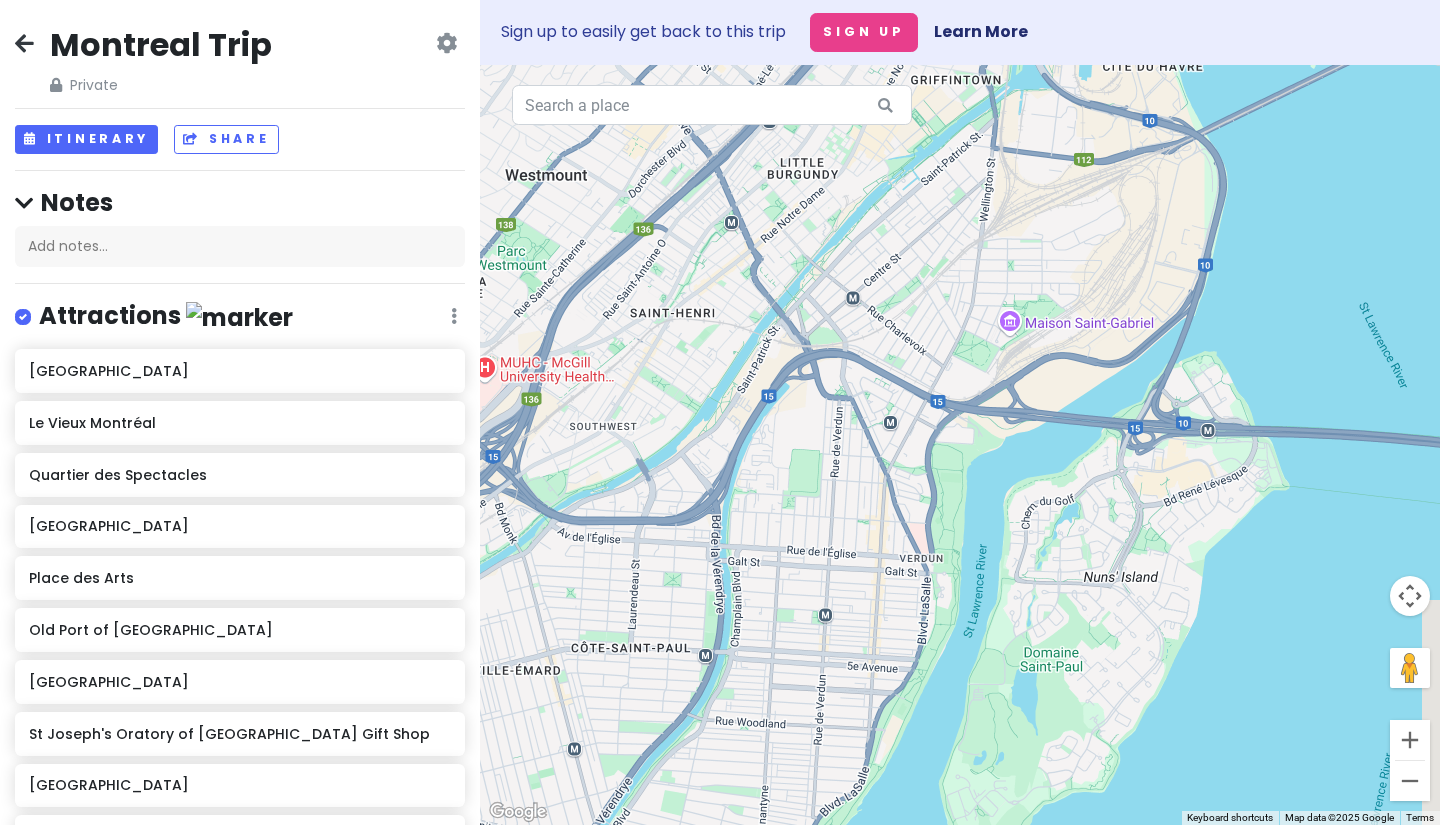 drag, startPoint x: 881, startPoint y: 336, endPoint x: 649, endPoint y: 872, distance: 584.0548 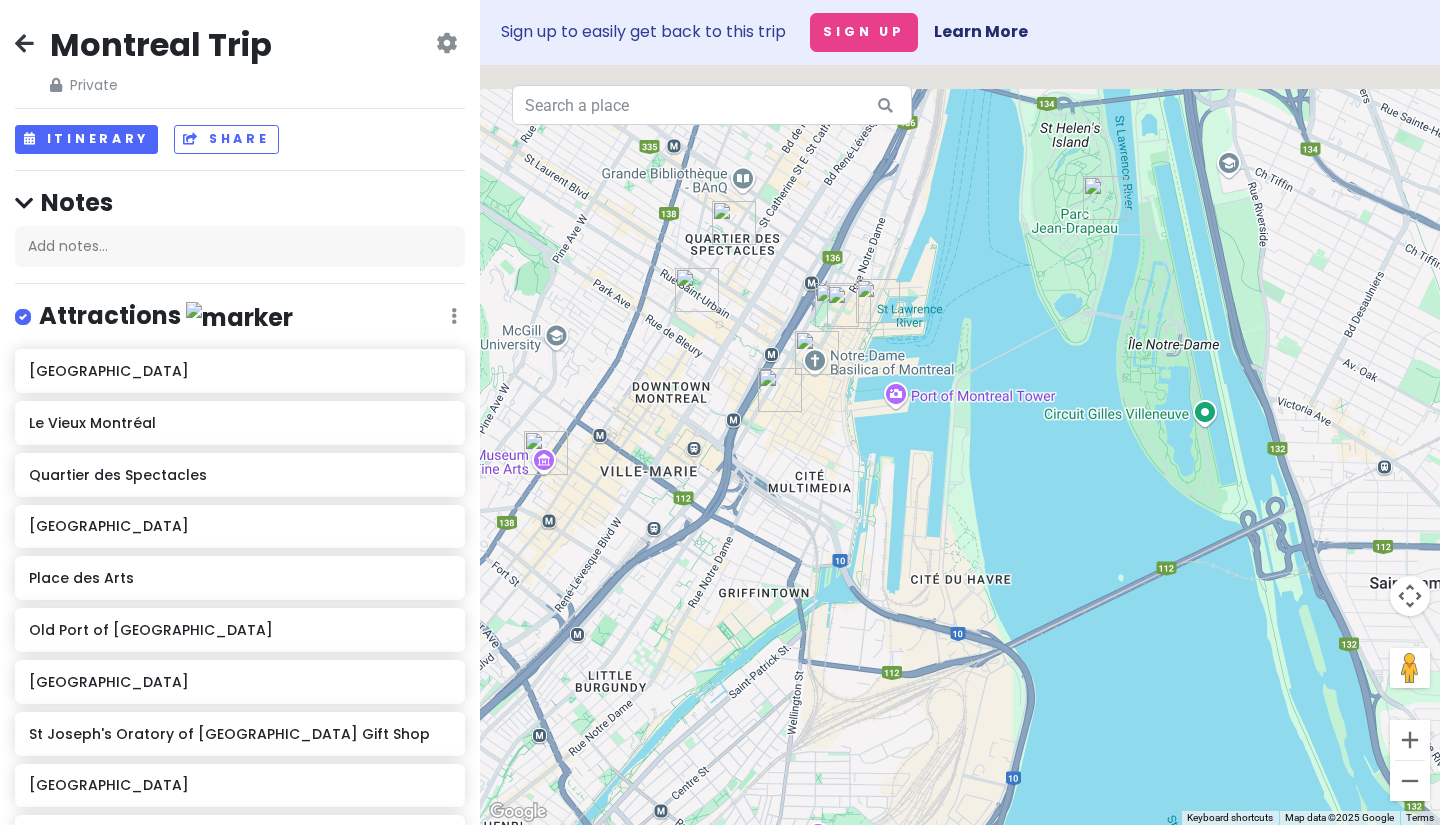 drag, startPoint x: 677, startPoint y: 417, endPoint x: 703, endPoint y: 526, distance: 112.05802 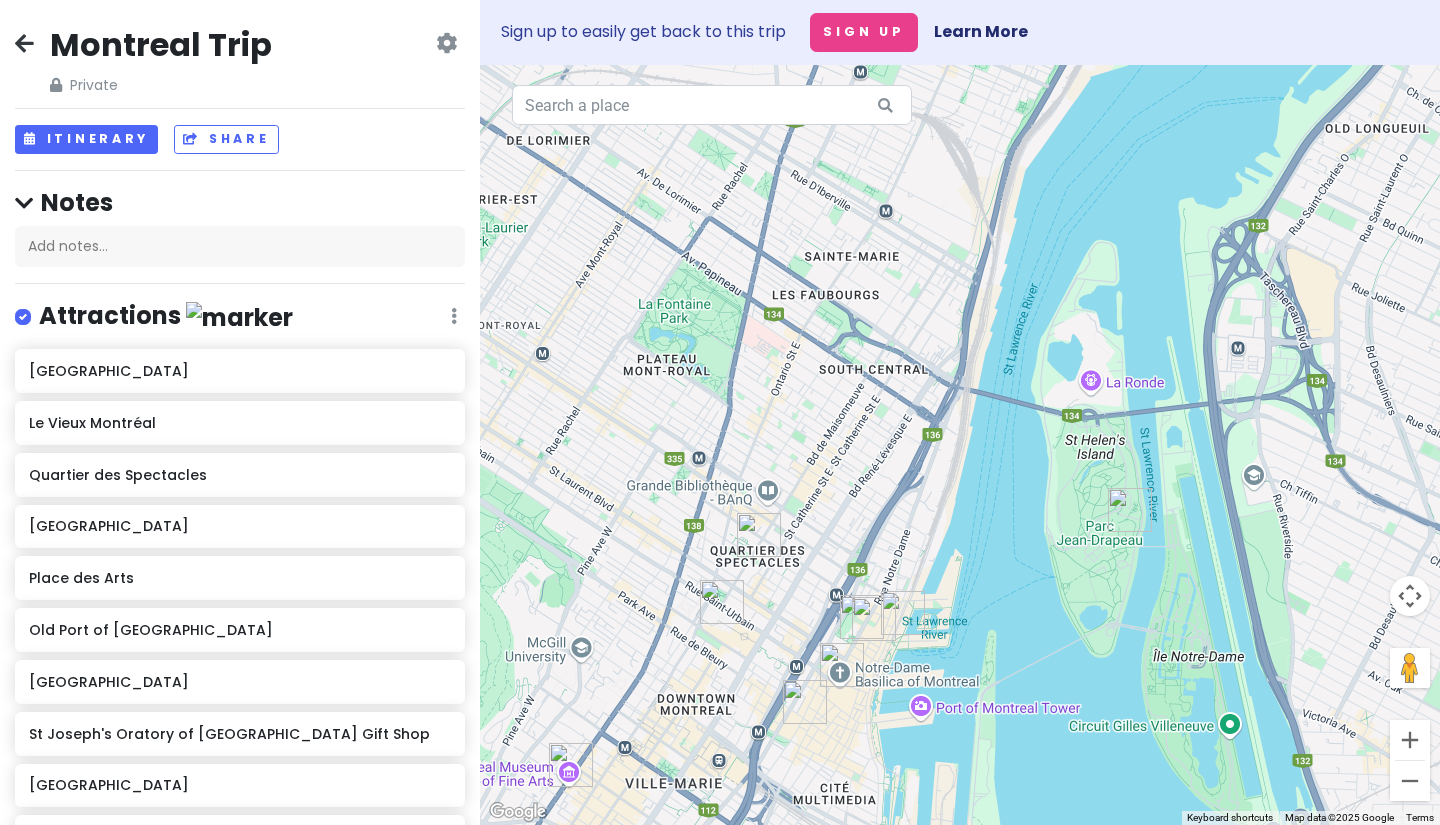 drag, startPoint x: 745, startPoint y: 372, endPoint x: 741, endPoint y: 601, distance: 229.03493 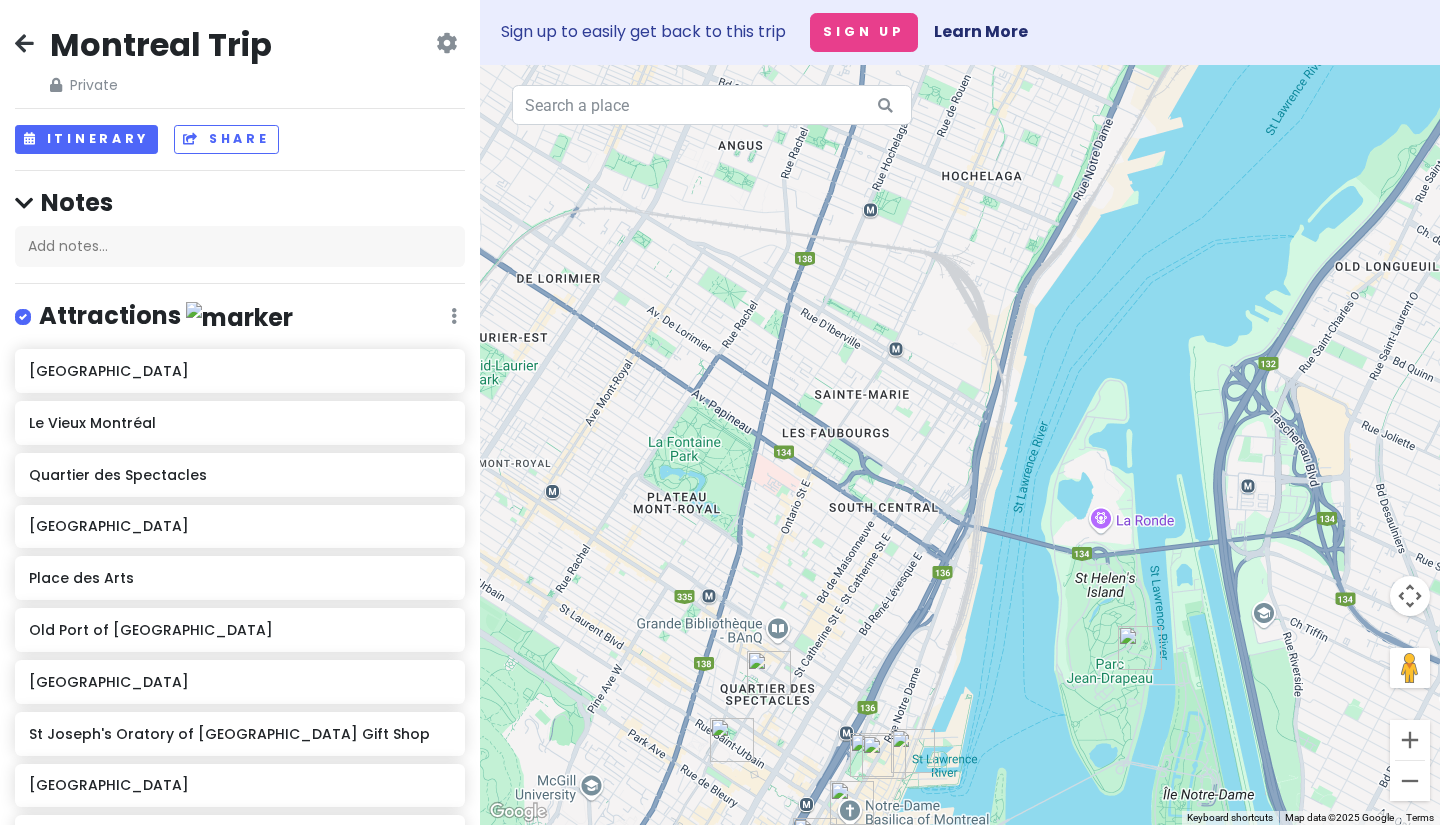 drag, startPoint x: 780, startPoint y: 471, endPoint x: 781, endPoint y: 492, distance: 21.023796 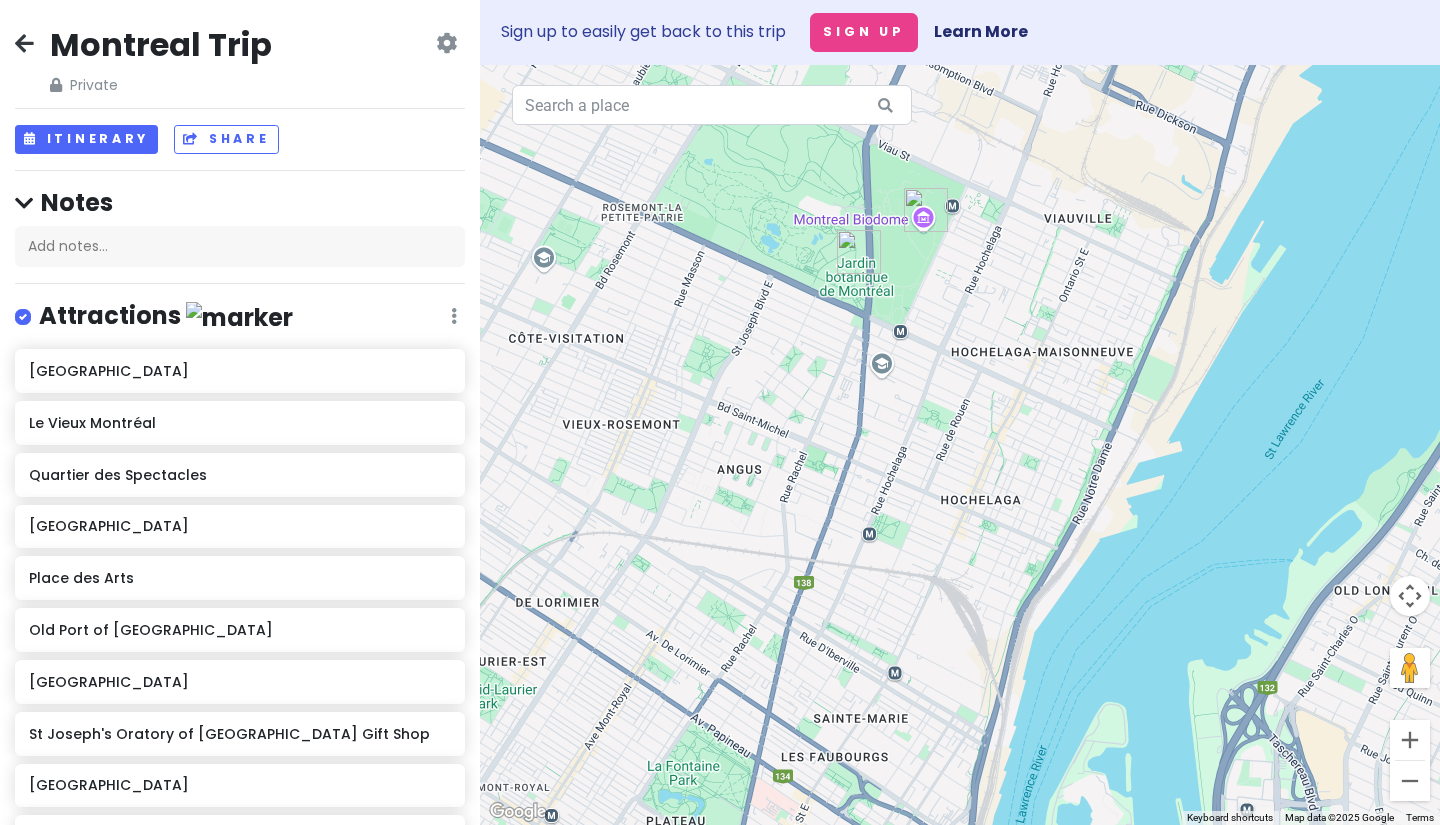 drag, startPoint x: 799, startPoint y: 306, endPoint x: 799, endPoint y: 618, distance: 312 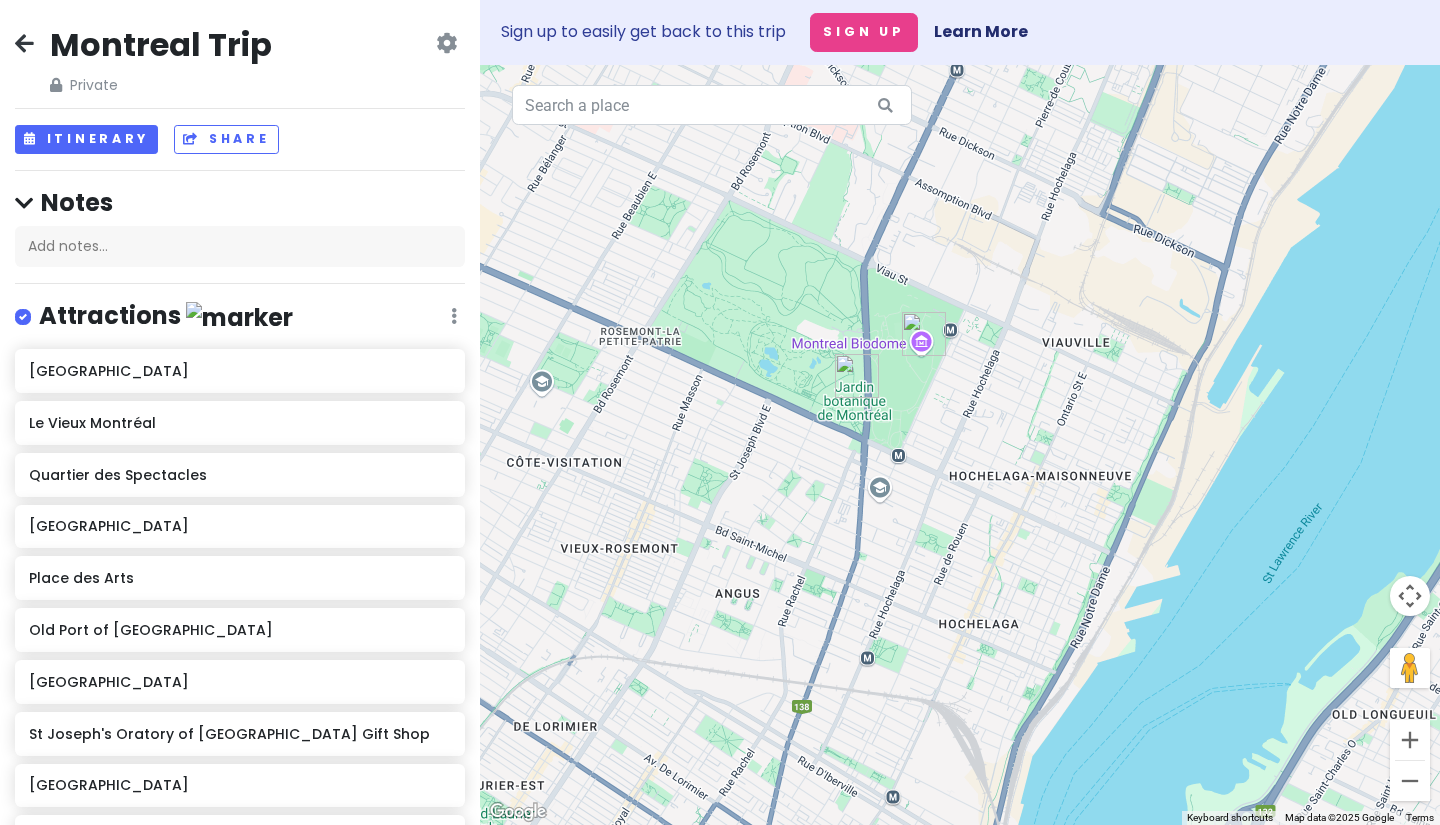 drag, startPoint x: 796, startPoint y: 603, endPoint x: 795, endPoint y: 713, distance: 110.00455 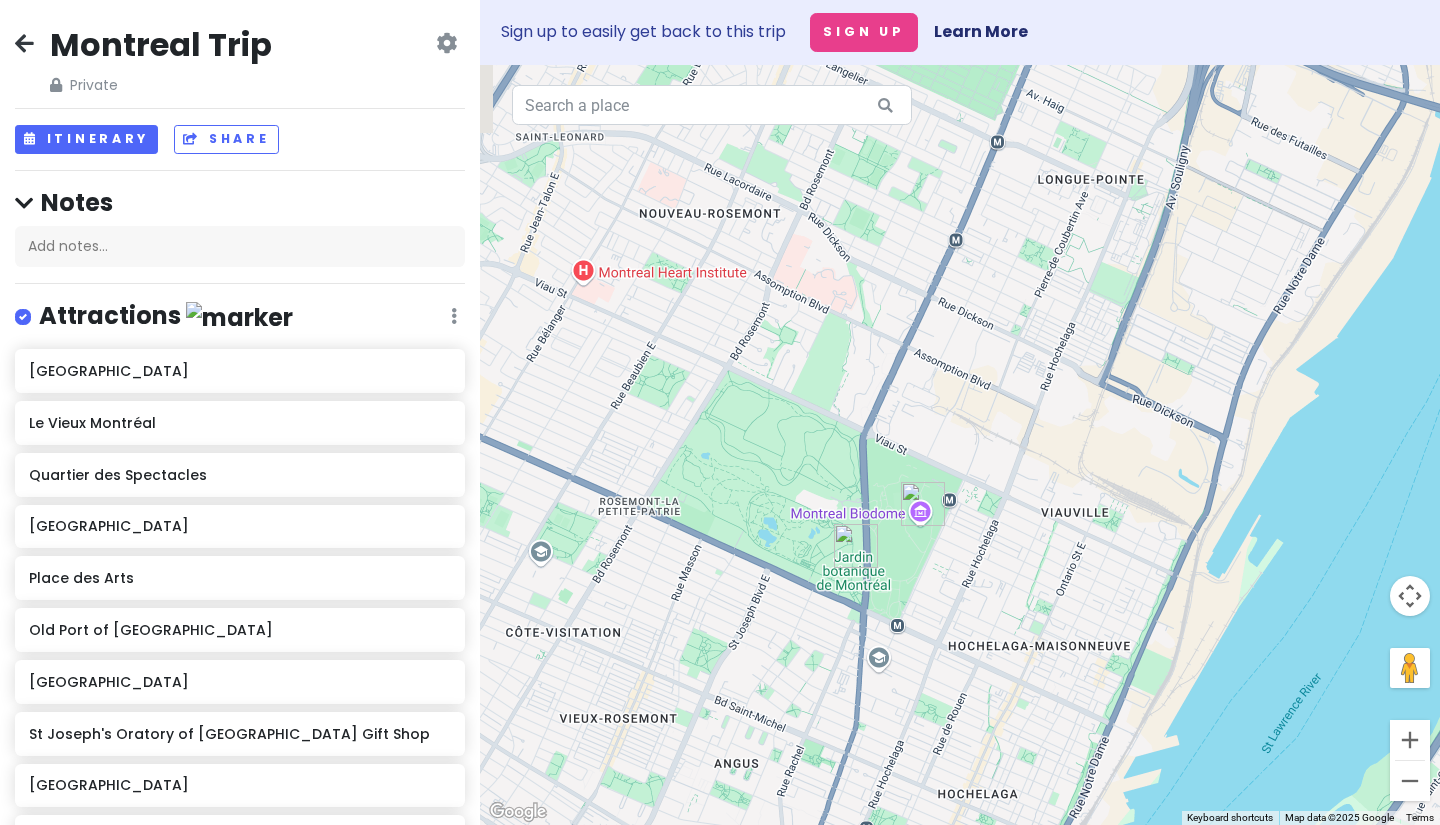 drag, startPoint x: 768, startPoint y: 475, endPoint x: 768, endPoint y: 659, distance: 184 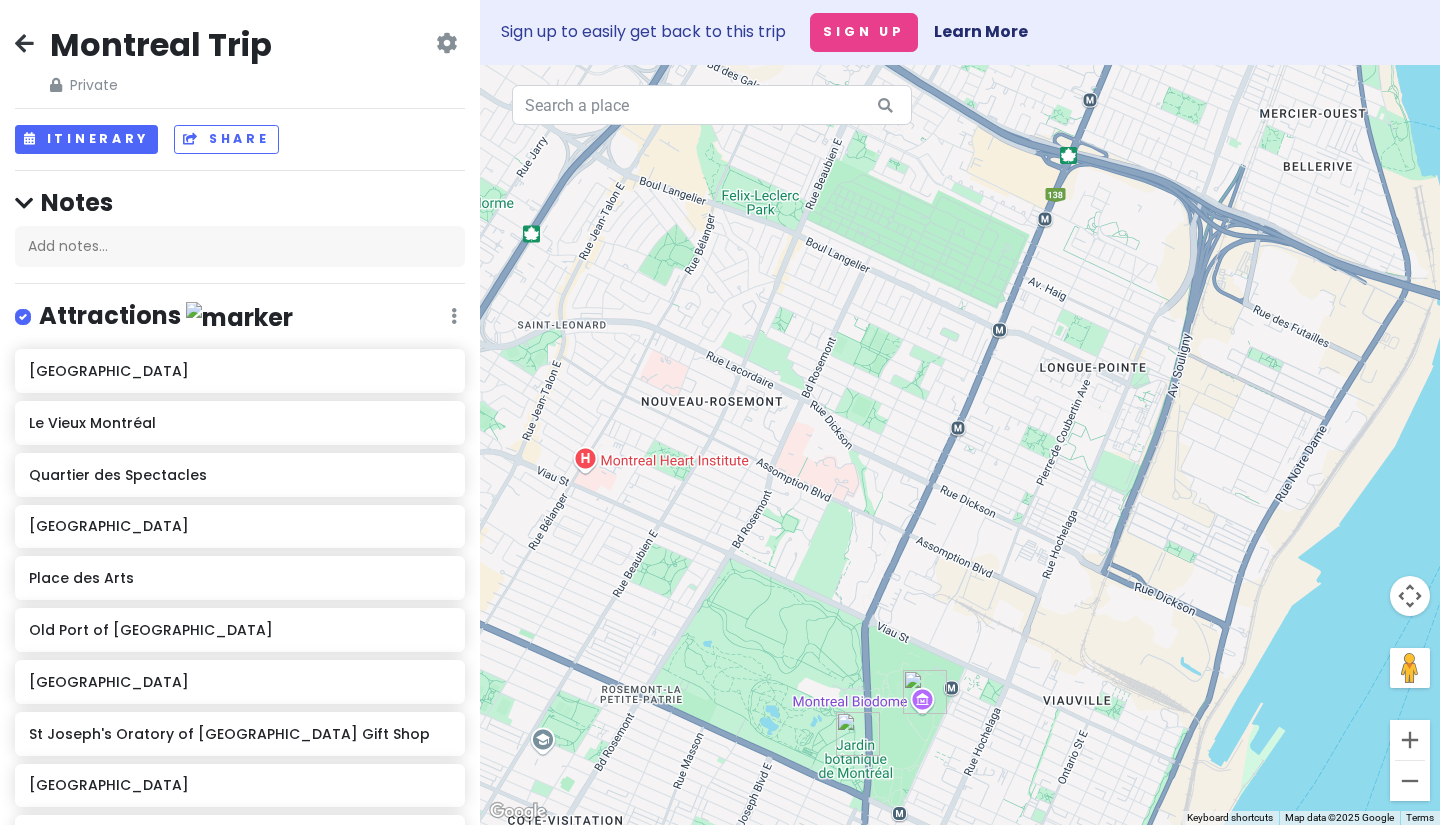 drag, startPoint x: 785, startPoint y: 371, endPoint x: 792, endPoint y: 558, distance: 187.13097 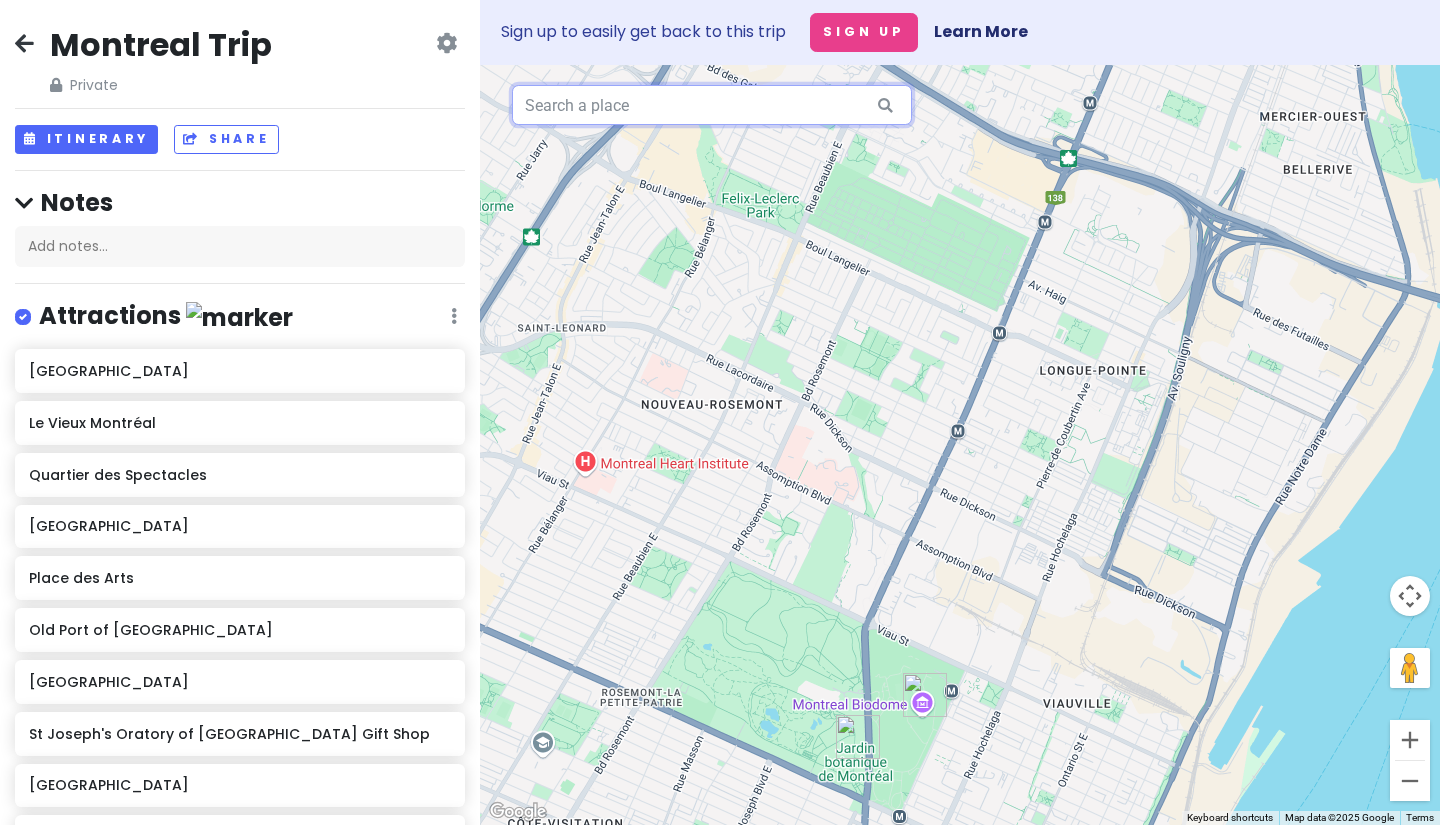 click at bounding box center [712, 105] 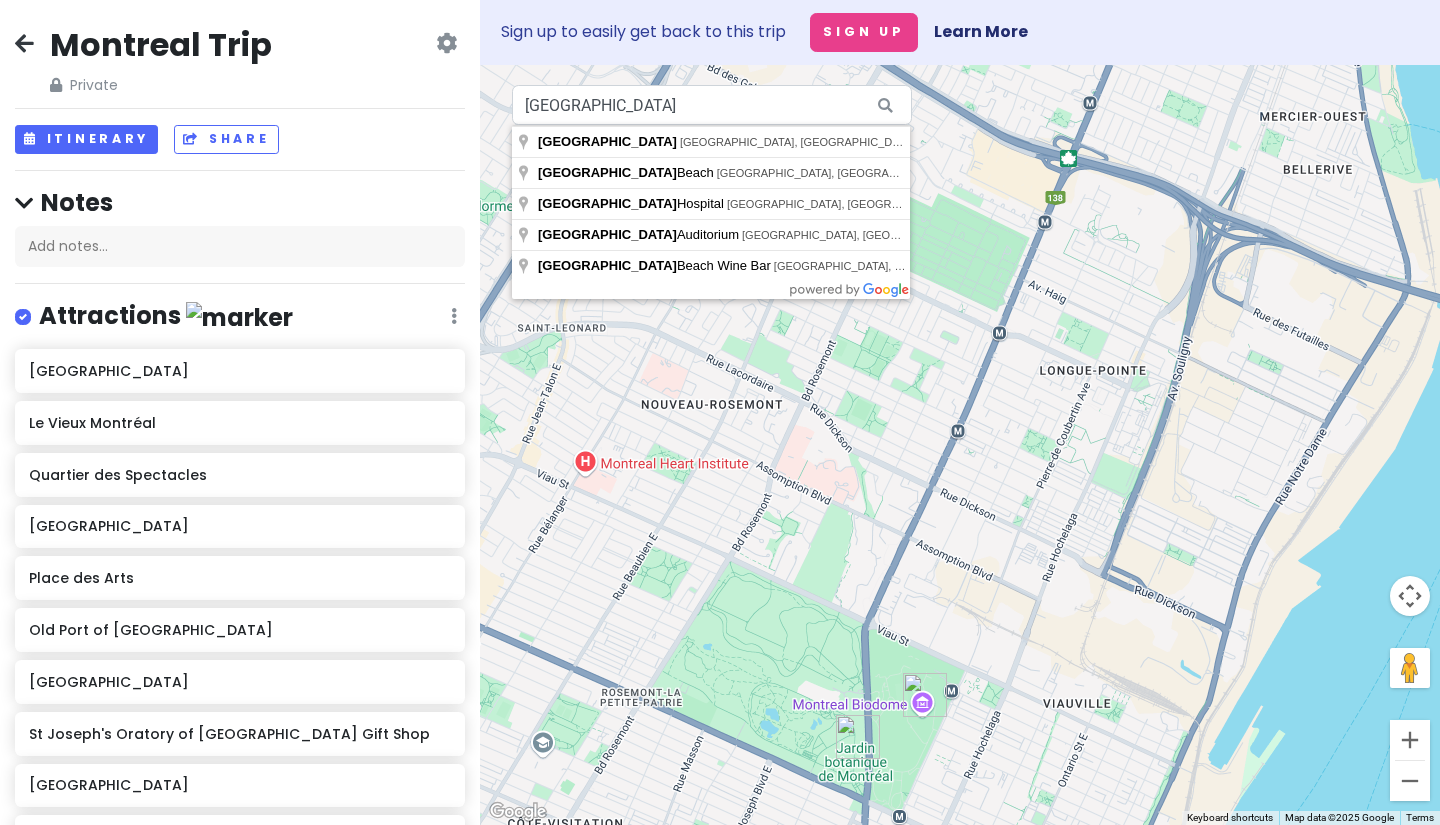 type on "Verdun, Montreal, QC, Canada" 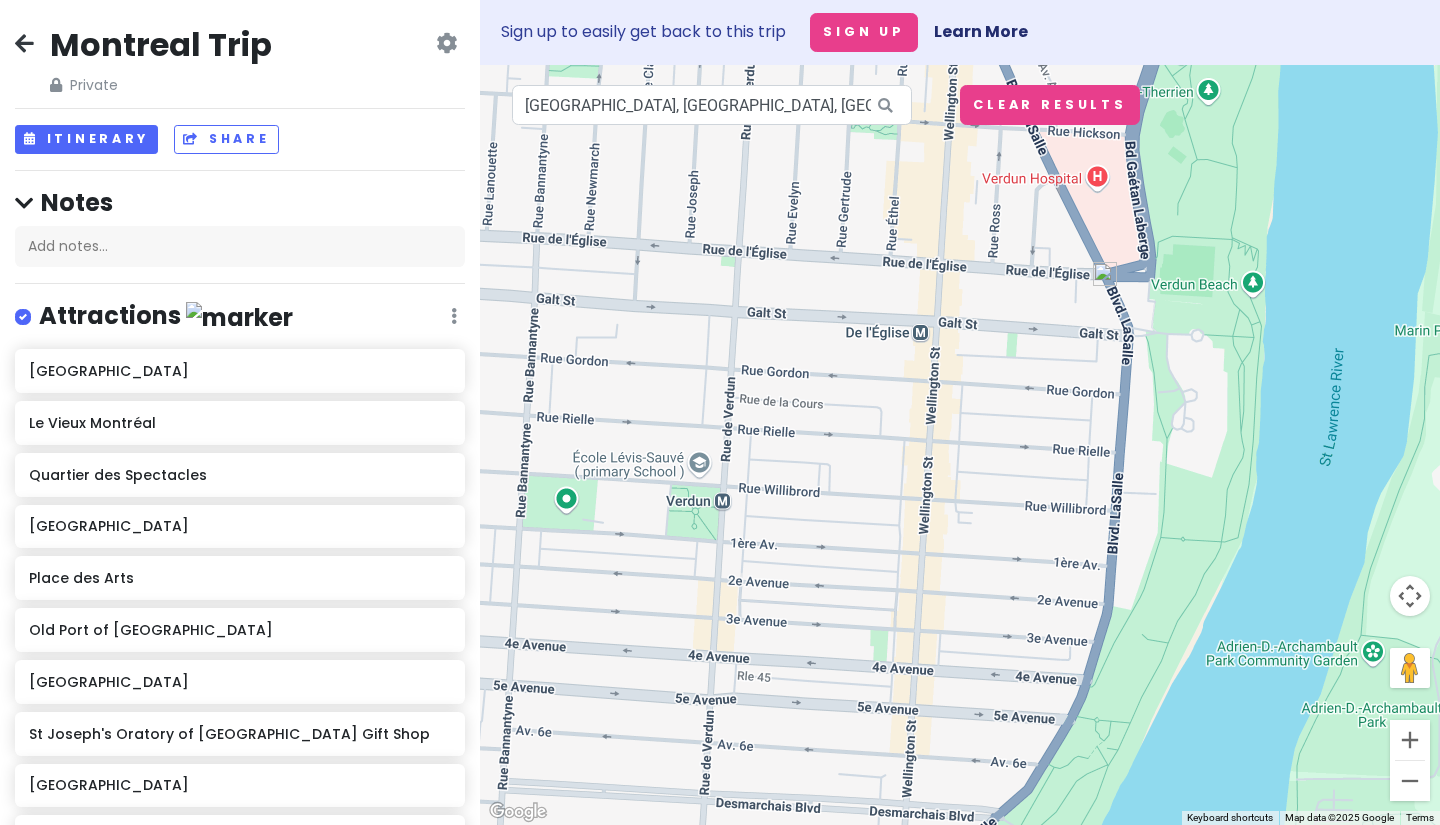 drag, startPoint x: 862, startPoint y: 458, endPoint x: 985, endPoint y: 337, distance: 172.53986 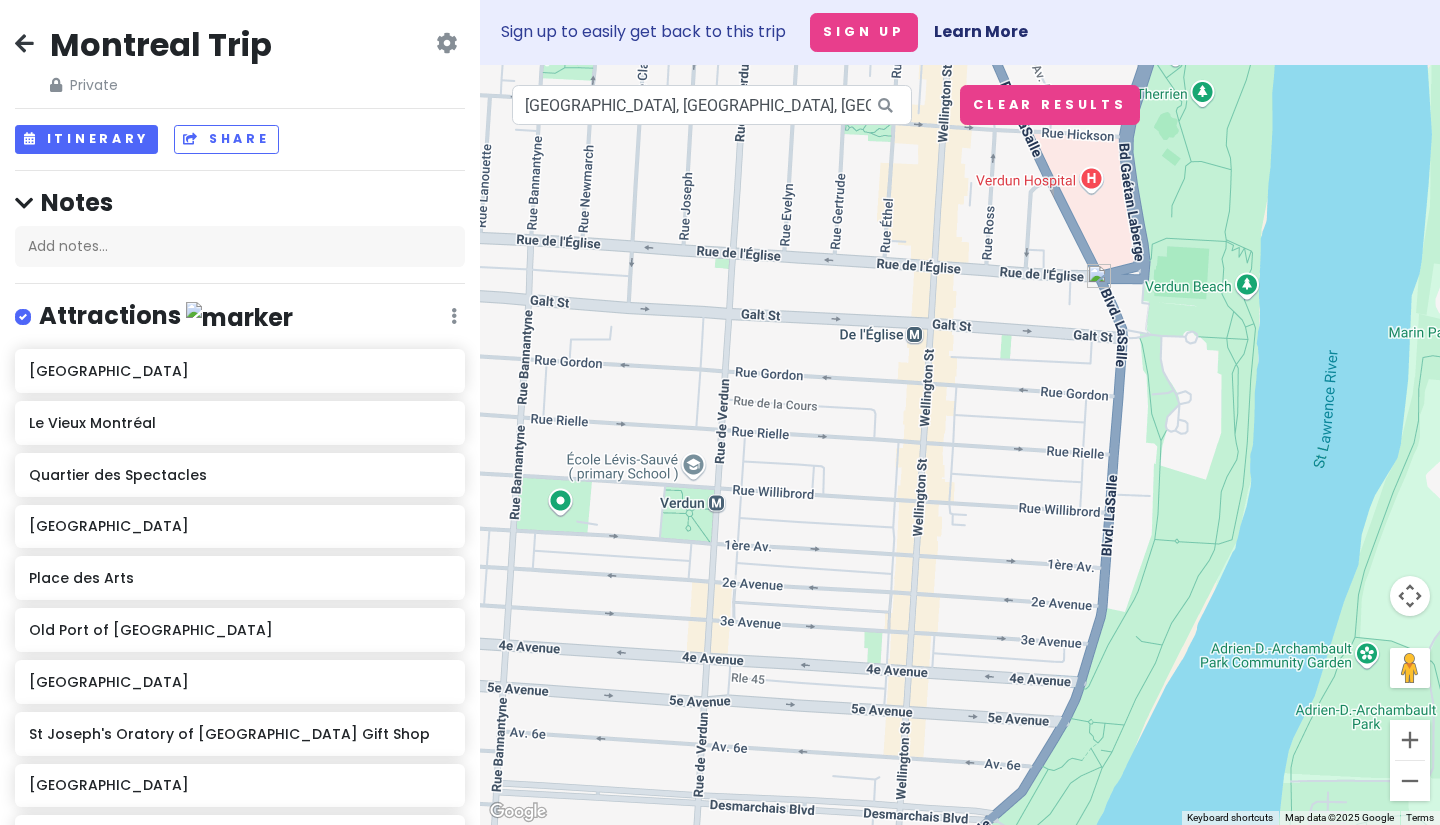 click at bounding box center (960, 445) 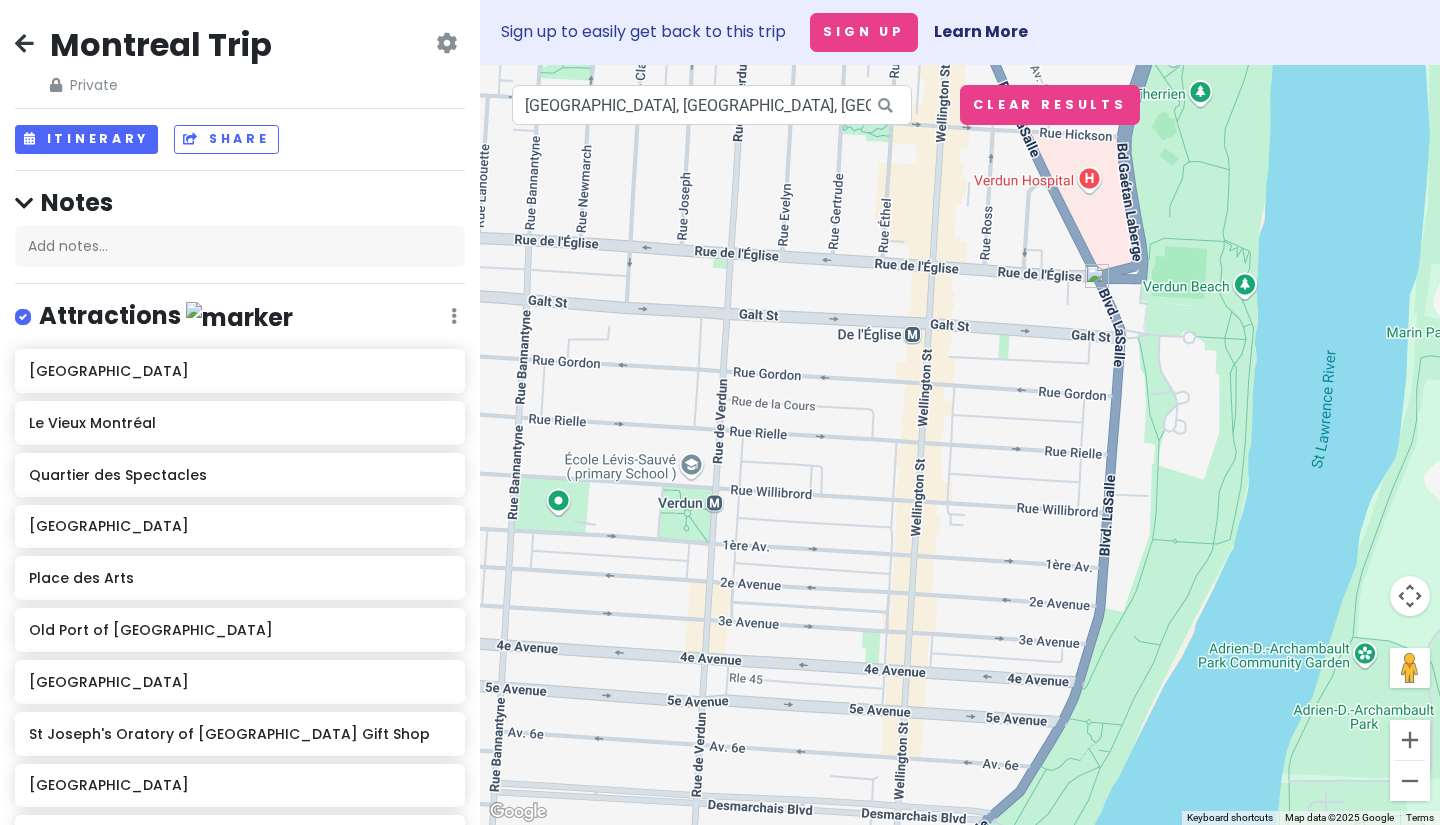 click at bounding box center [960, 445] 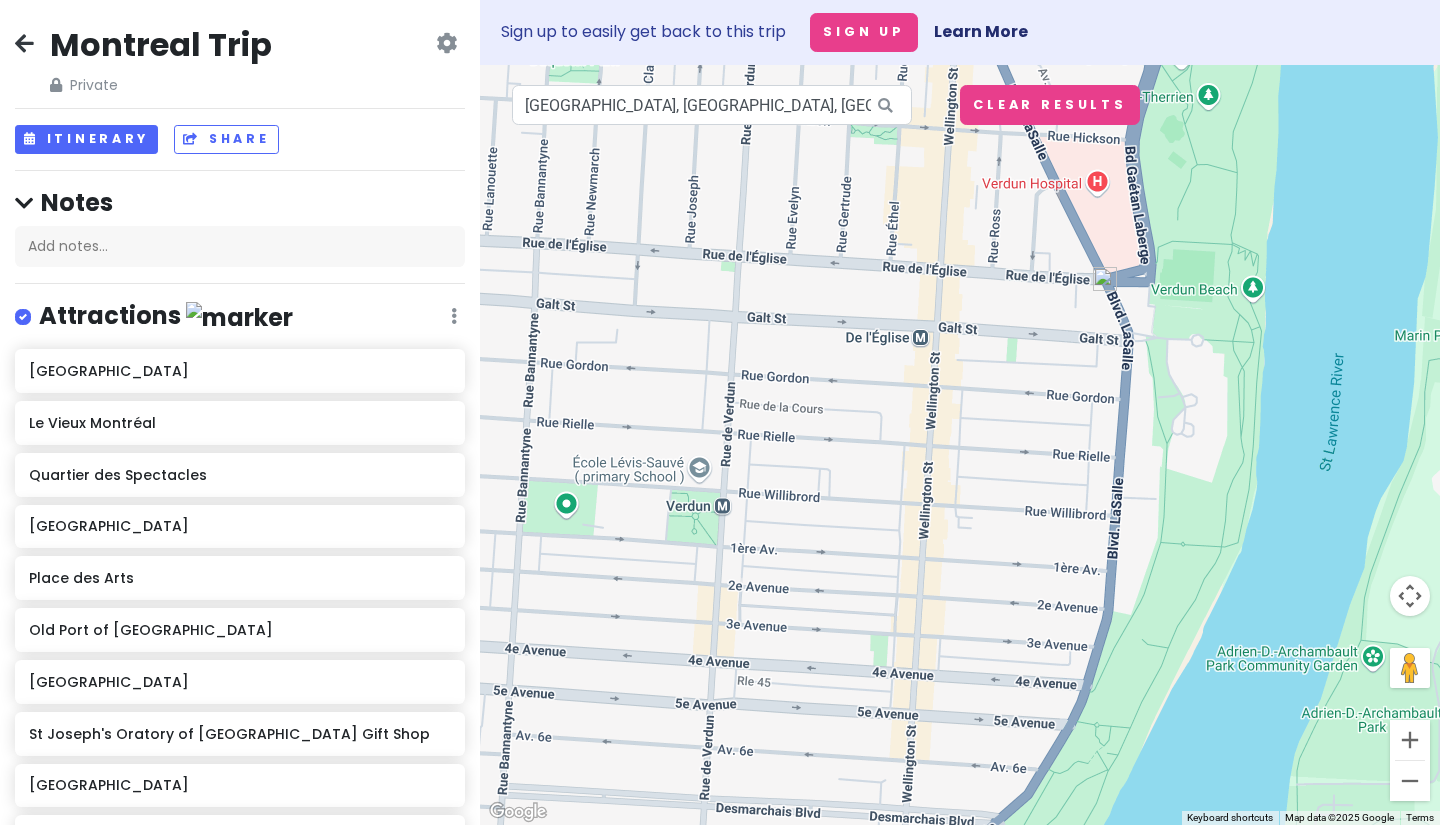 drag, startPoint x: 893, startPoint y: 355, endPoint x: 909, endPoint y: 356, distance: 16.03122 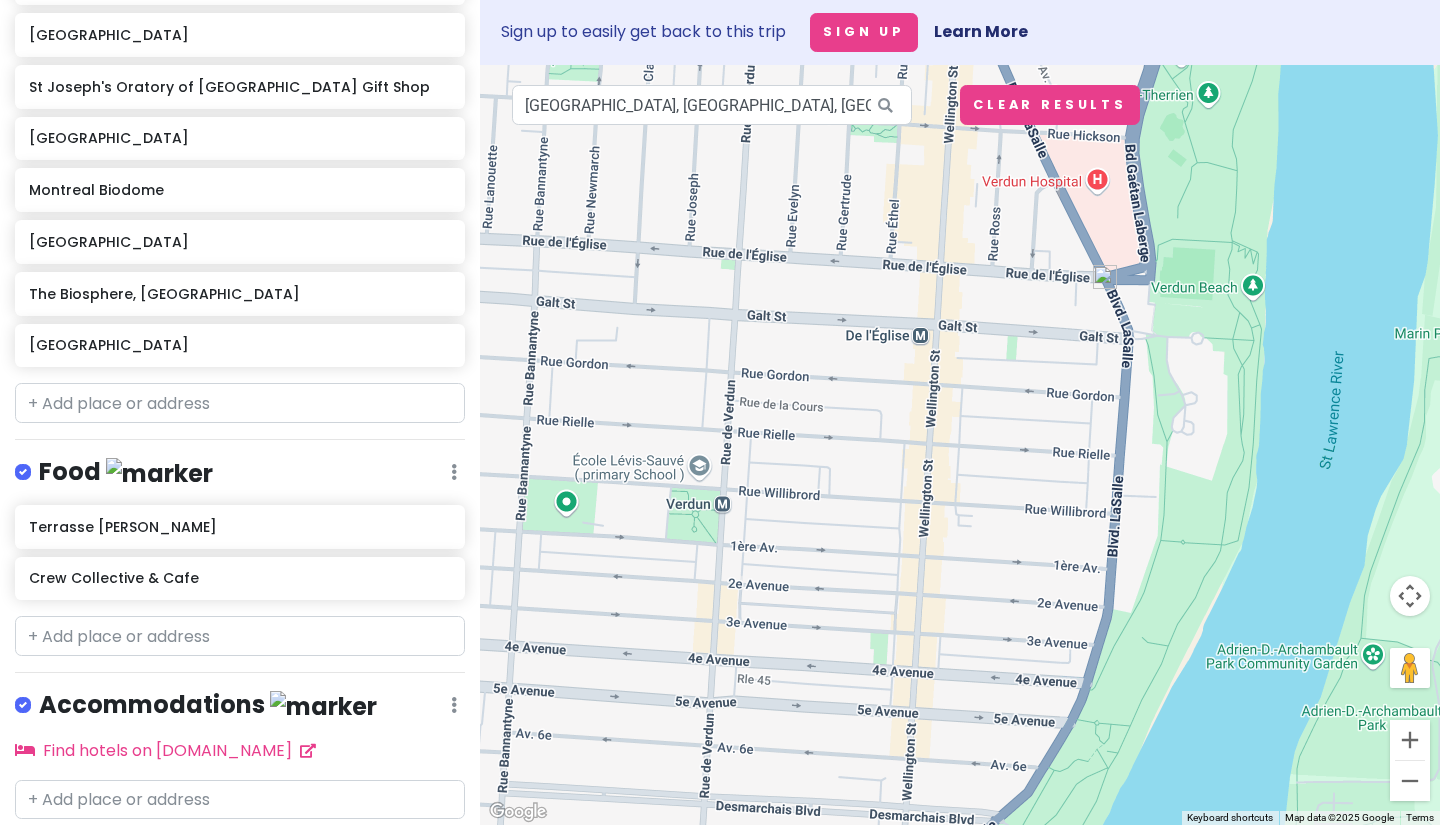 scroll, scrollTop: 710, scrollLeft: 0, axis: vertical 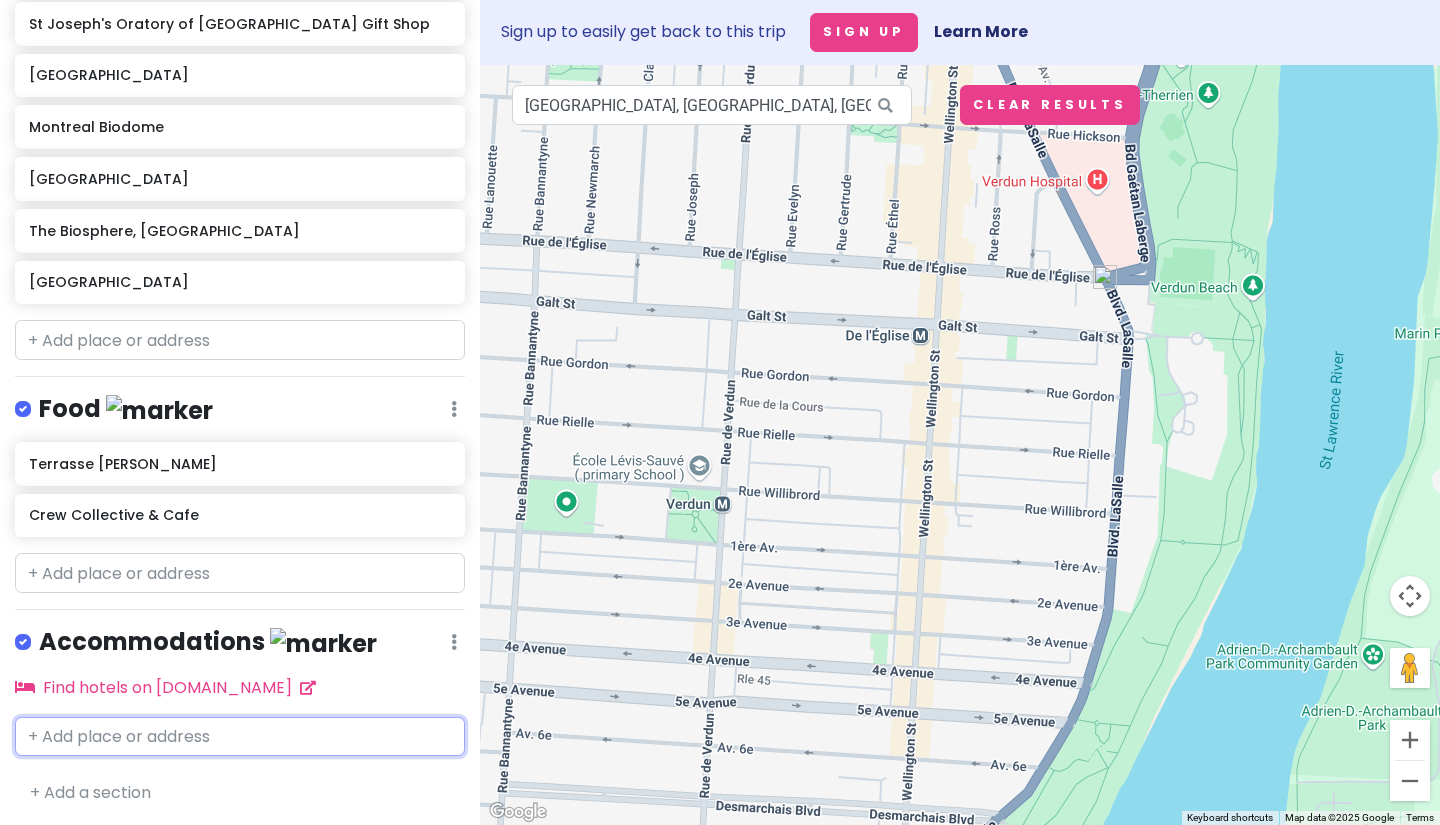 click at bounding box center [240, 737] 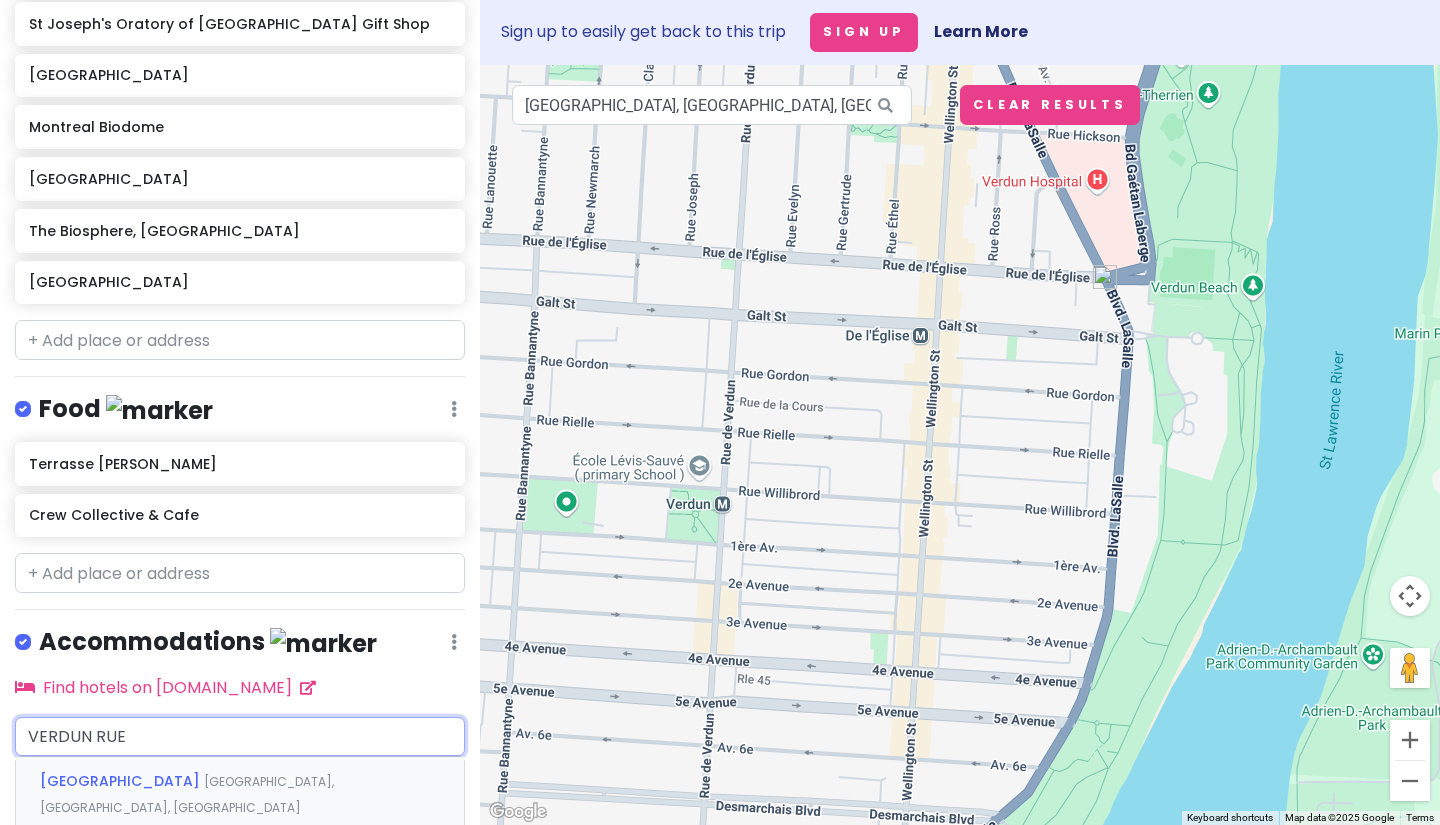 type on "Rue de Verdun, Verdun, QC, Canada" 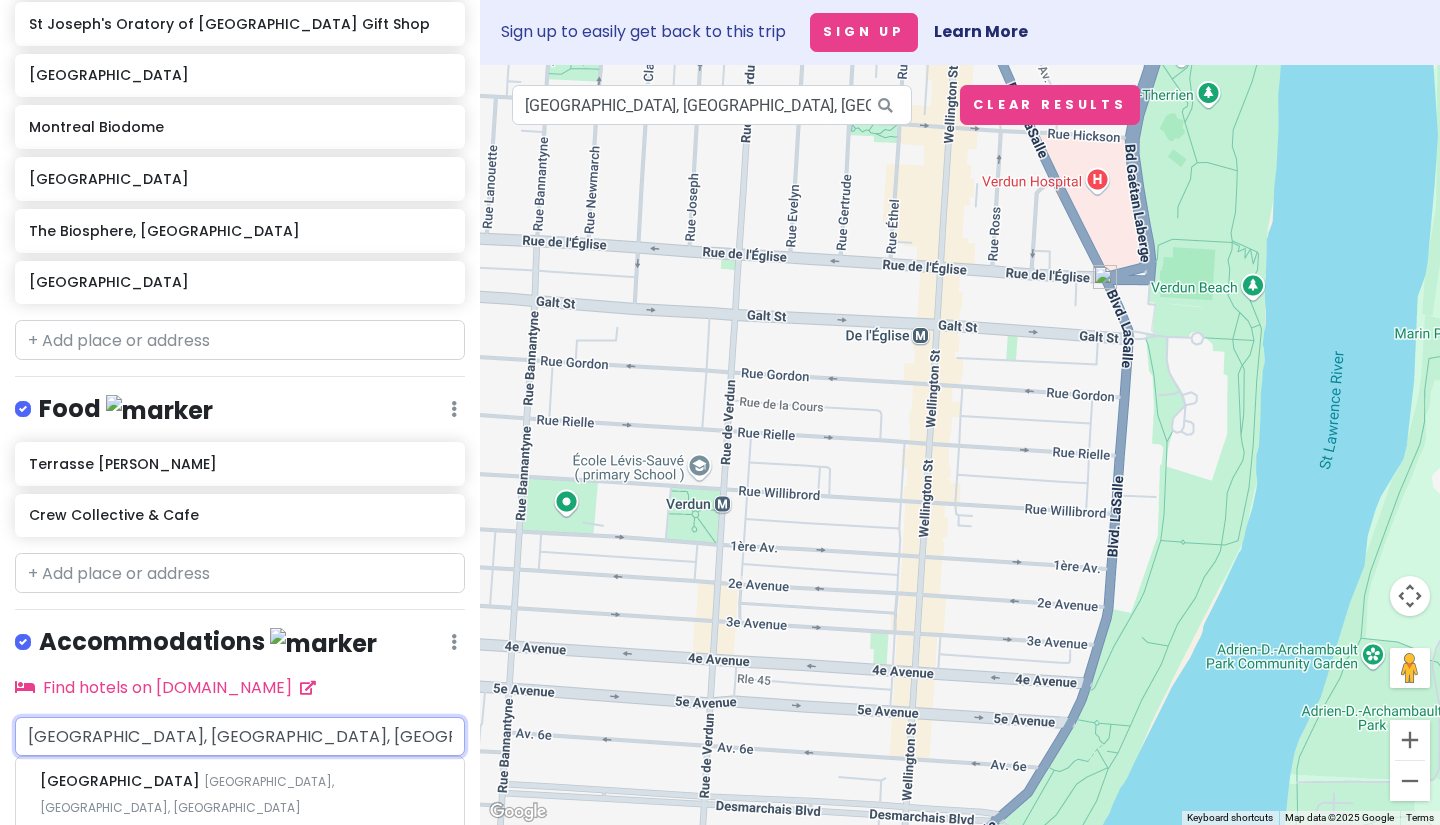 type 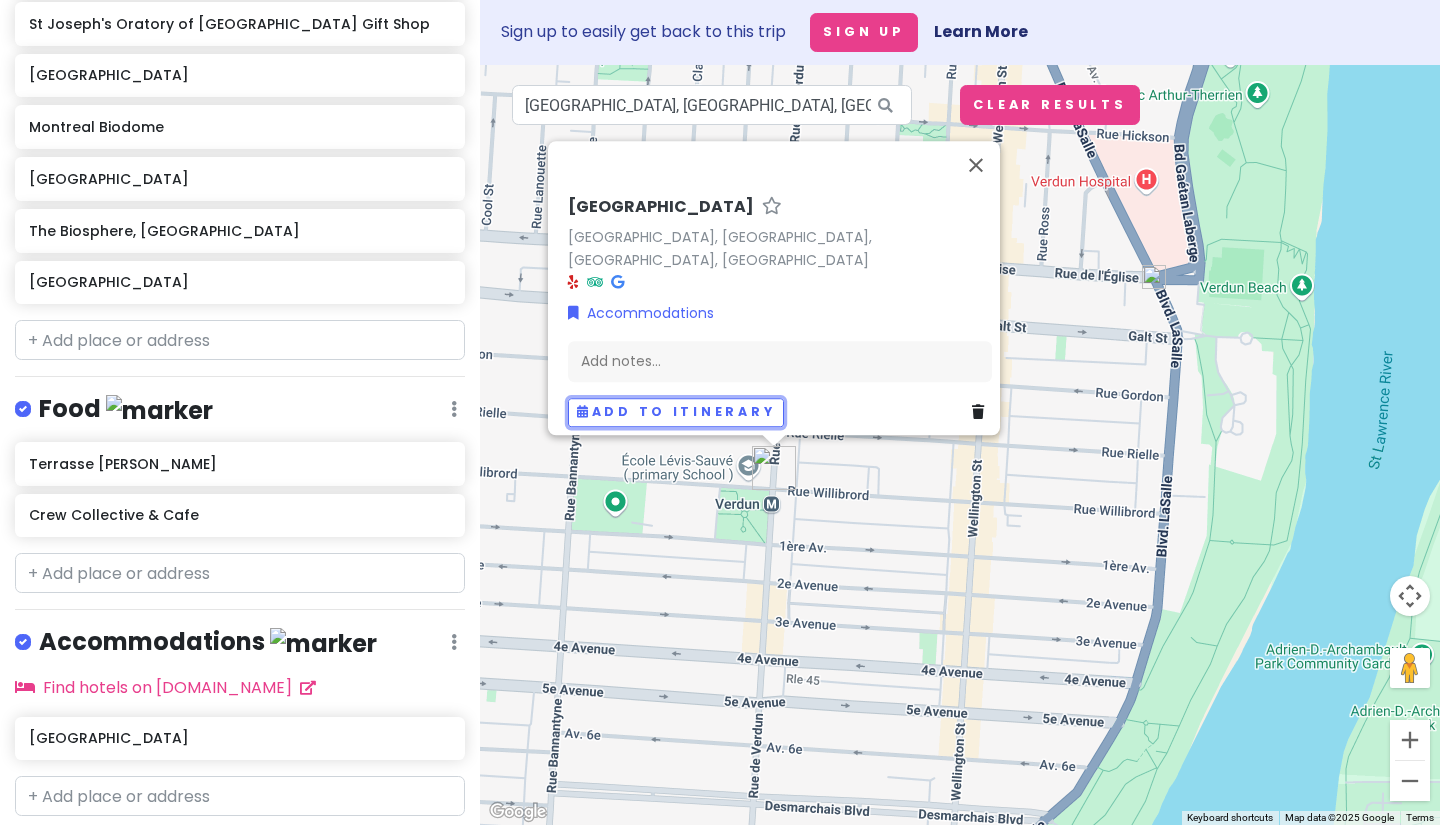 click on "Add to itinerary" at bounding box center (676, 413) 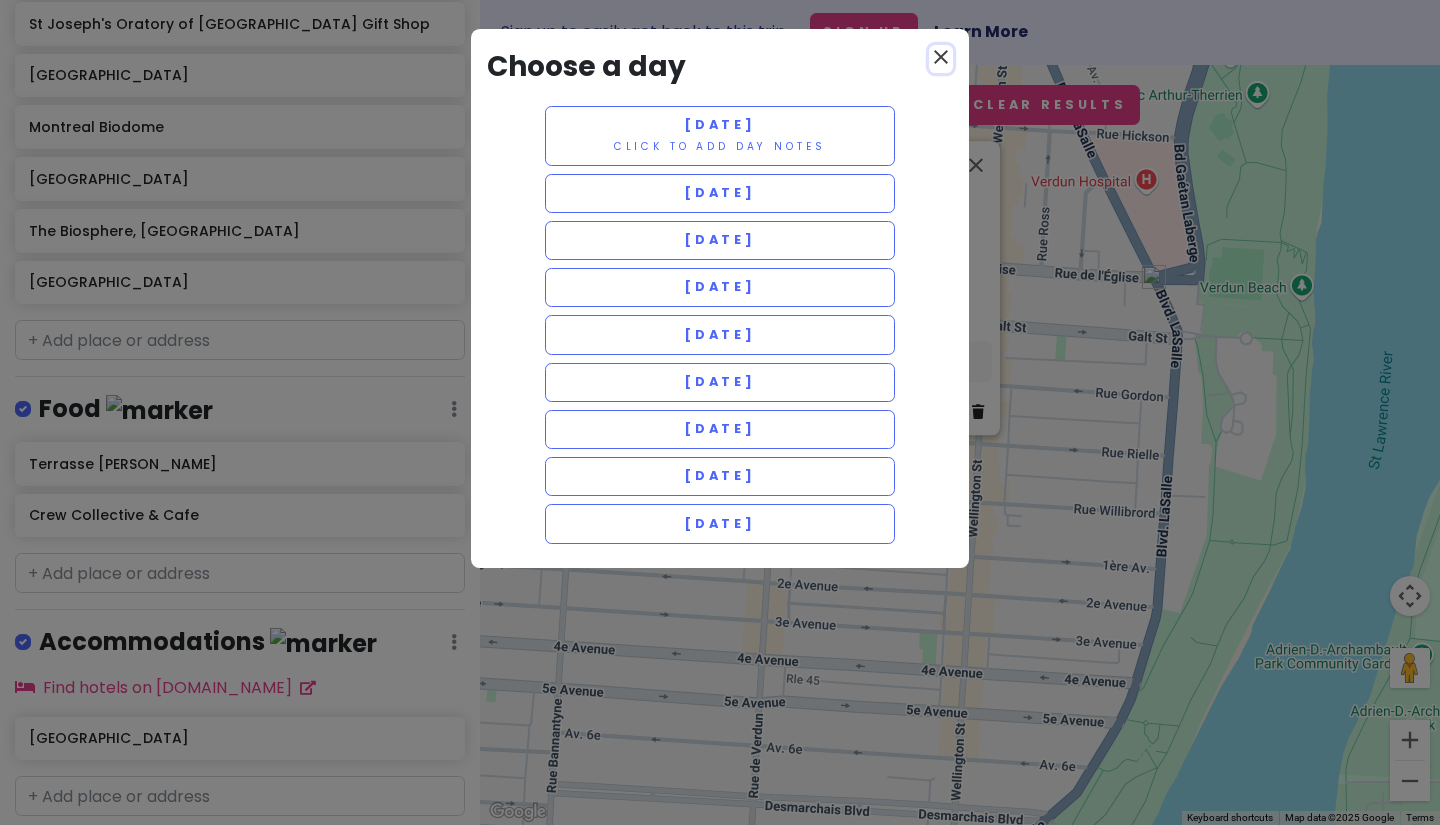 click on "close" at bounding box center (941, 57) 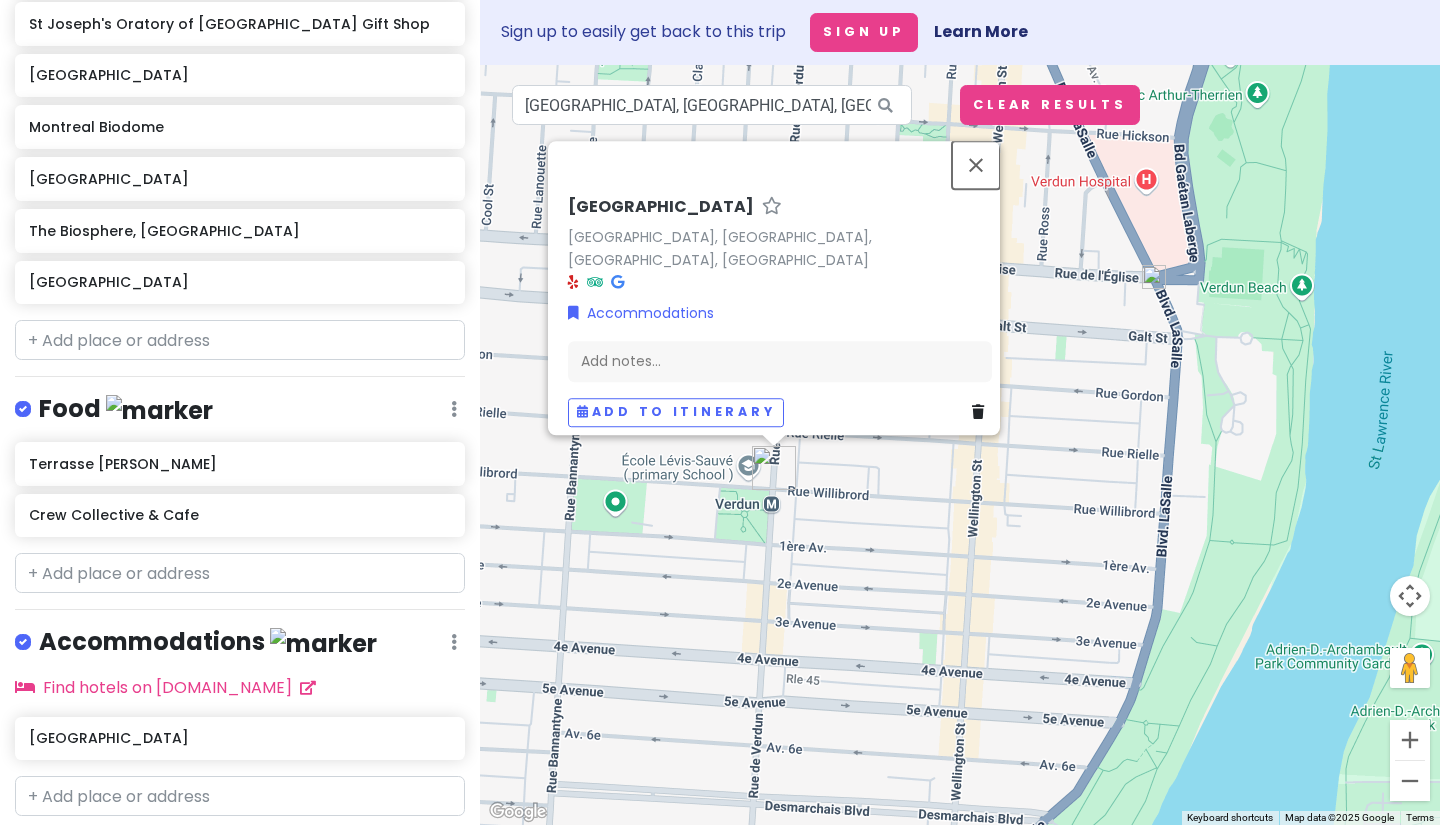 click at bounding box center (976, 165) 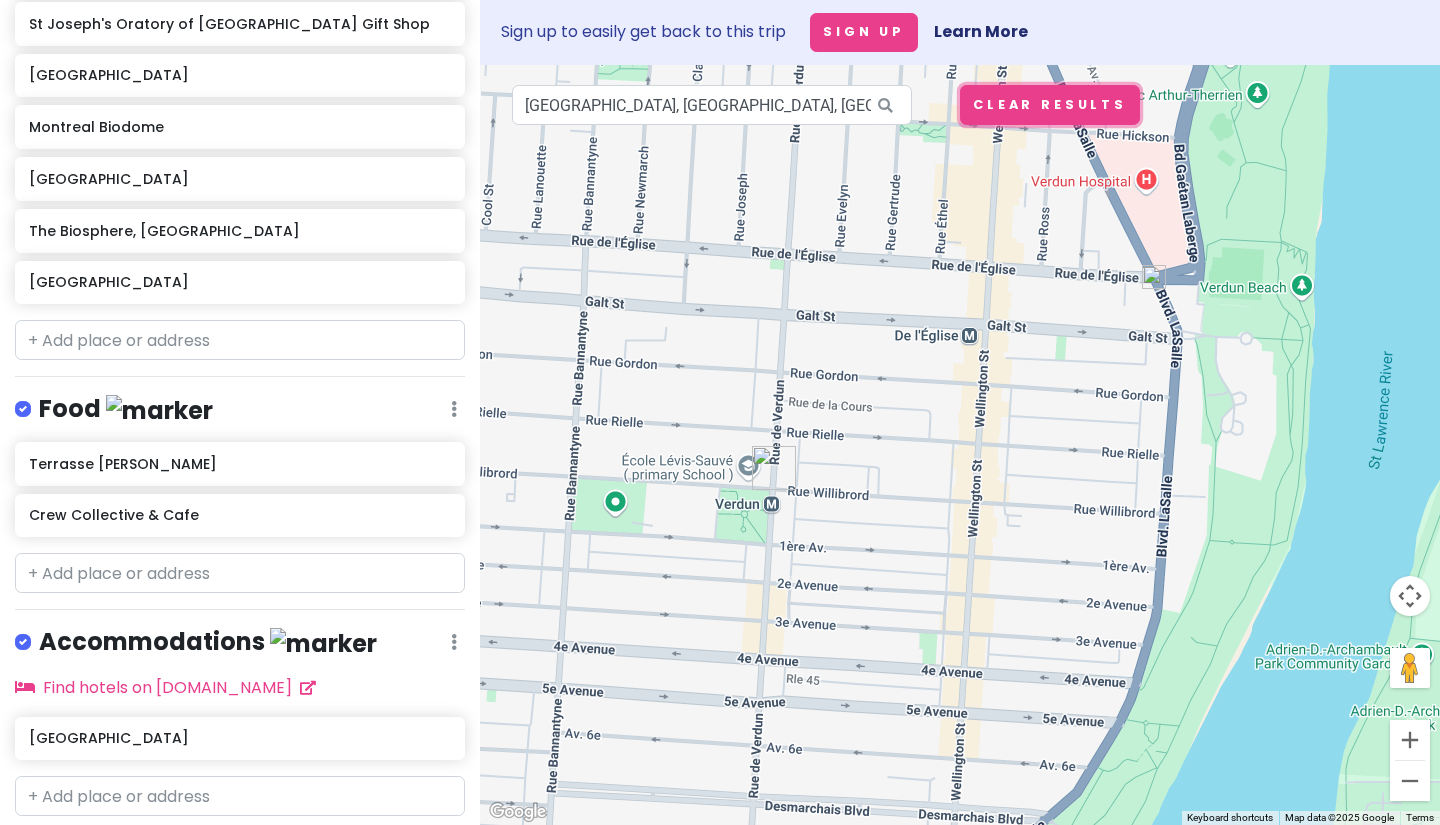 click on "Clear Results" at bounding box center [1050, 104] 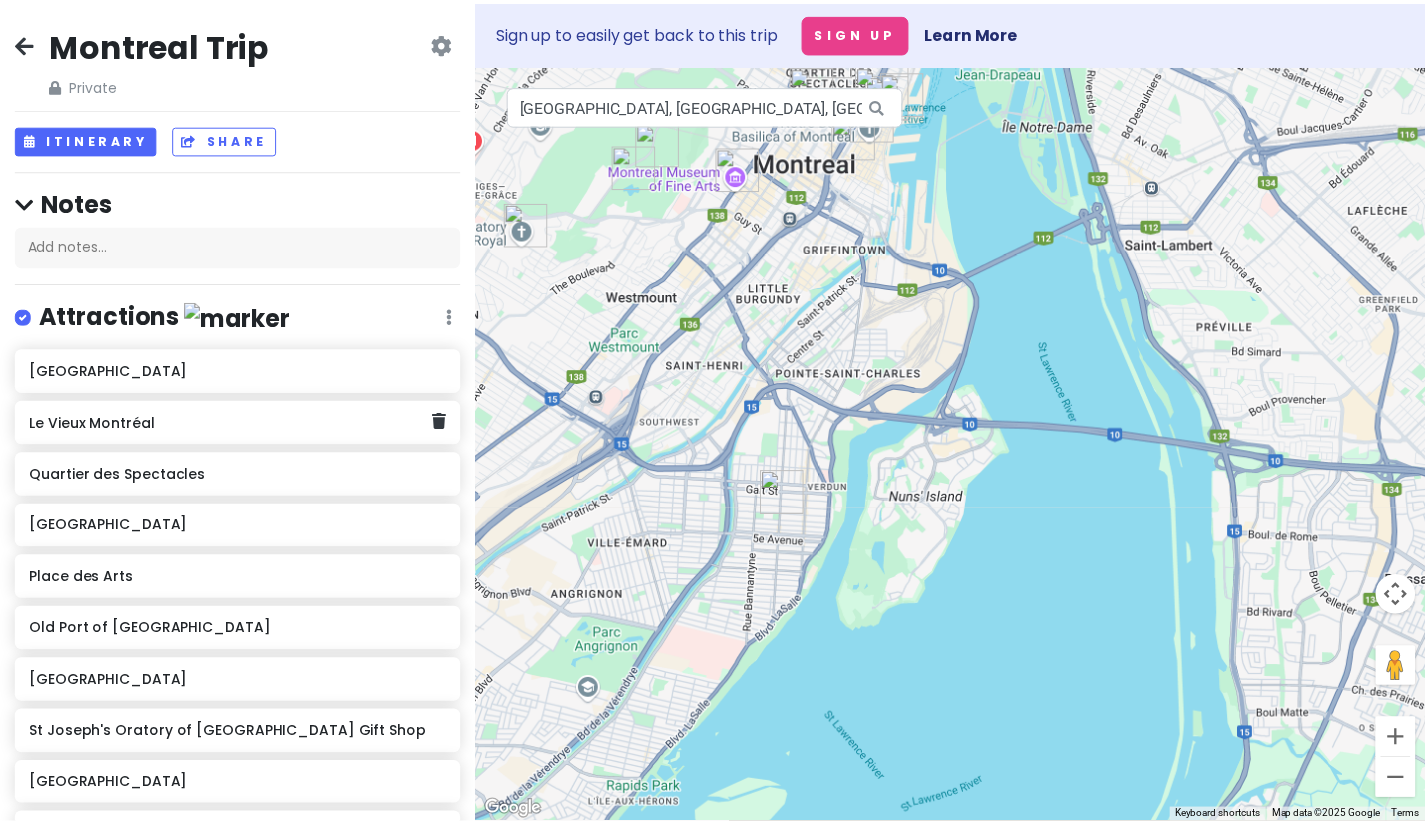 scroll, scrollTop: 0, scrollLeft: 0, axis: both 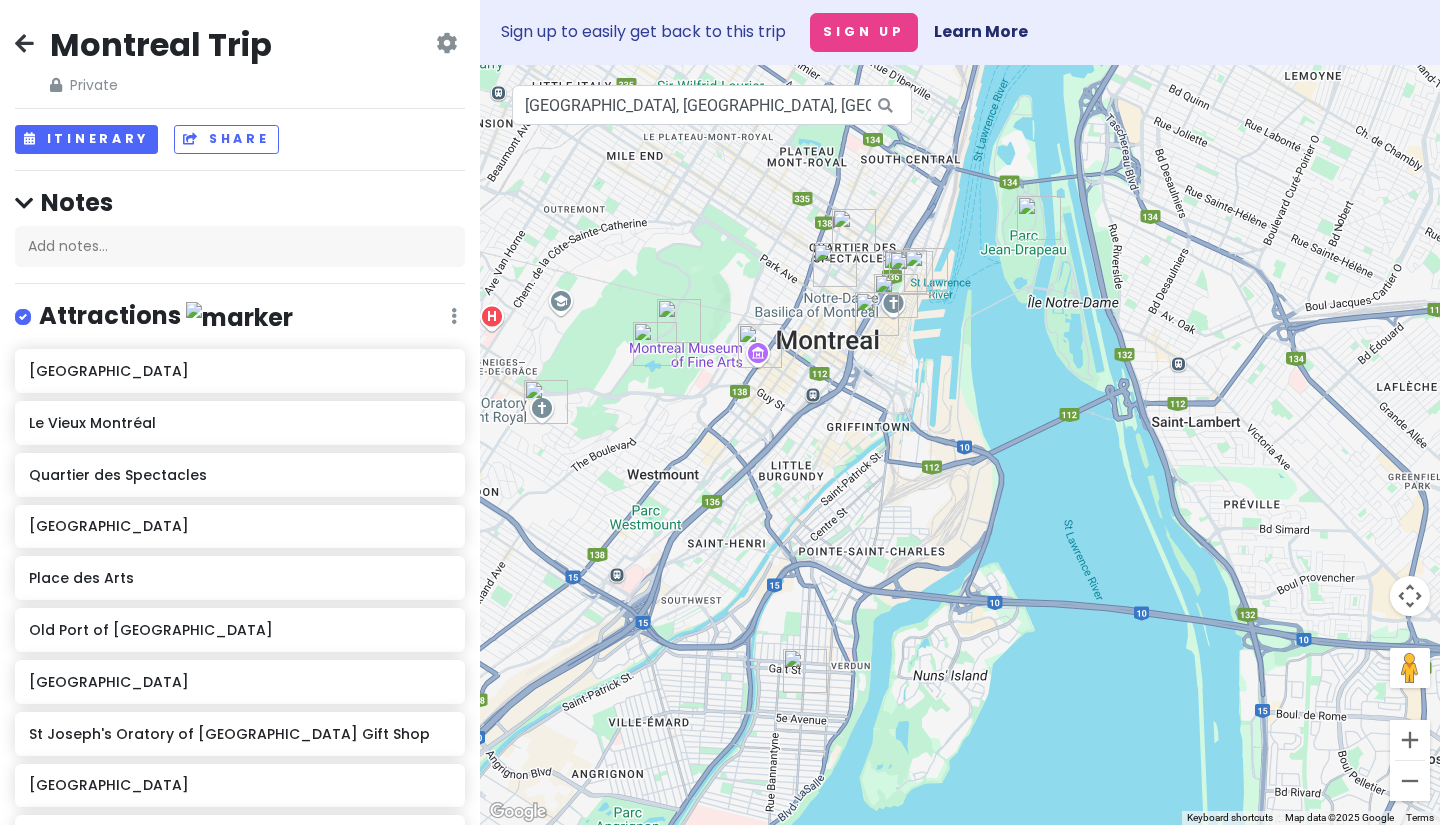 drag, startPoint x: 591, startPoint y: 363, endPoint x: 595, endPoint y: 514, distance: 151.05296 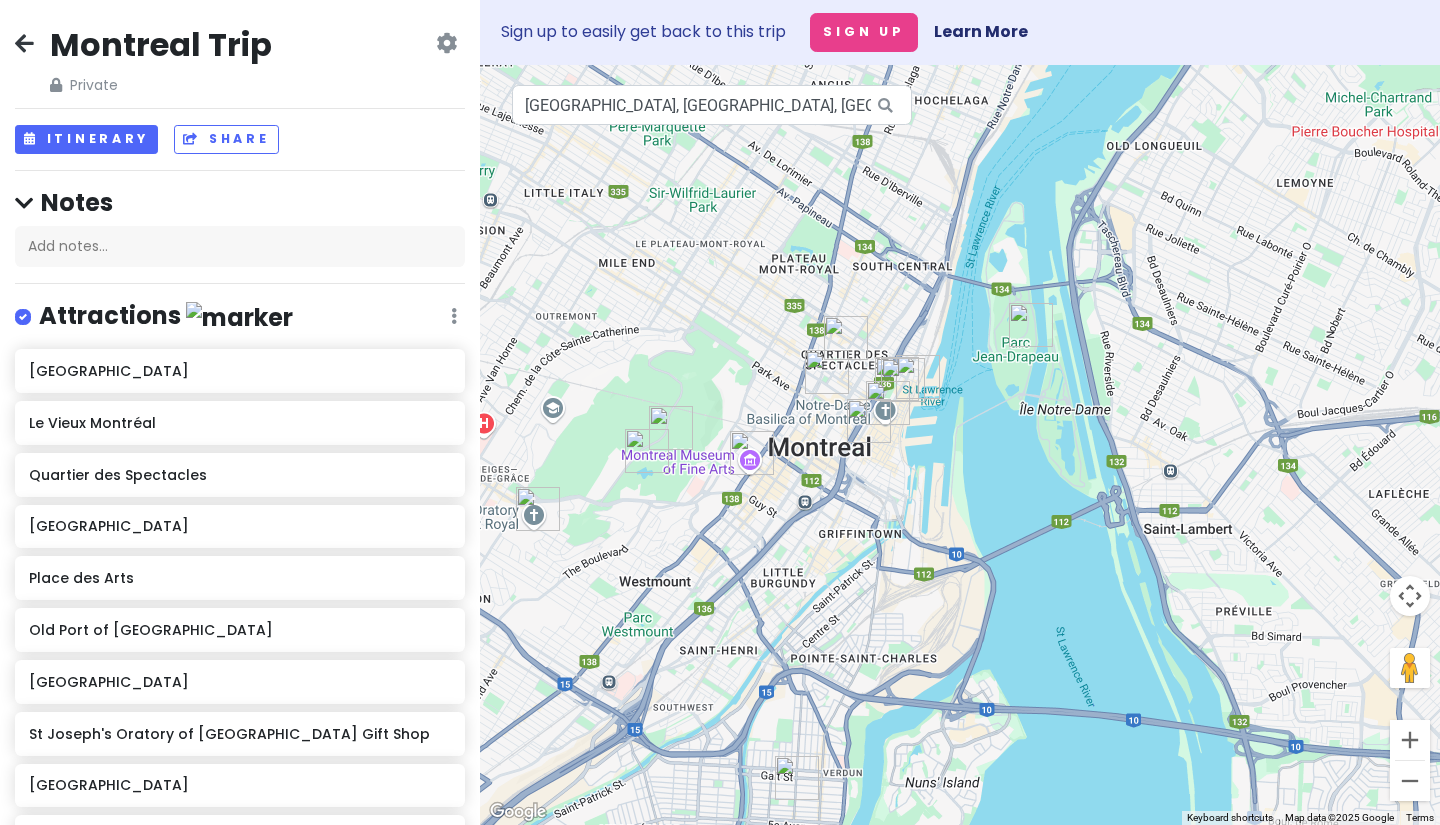 drag, startPoint x: 785, startPoint y: 534, endPoint x: 777, endPoint y: 643, distance: 109.29318 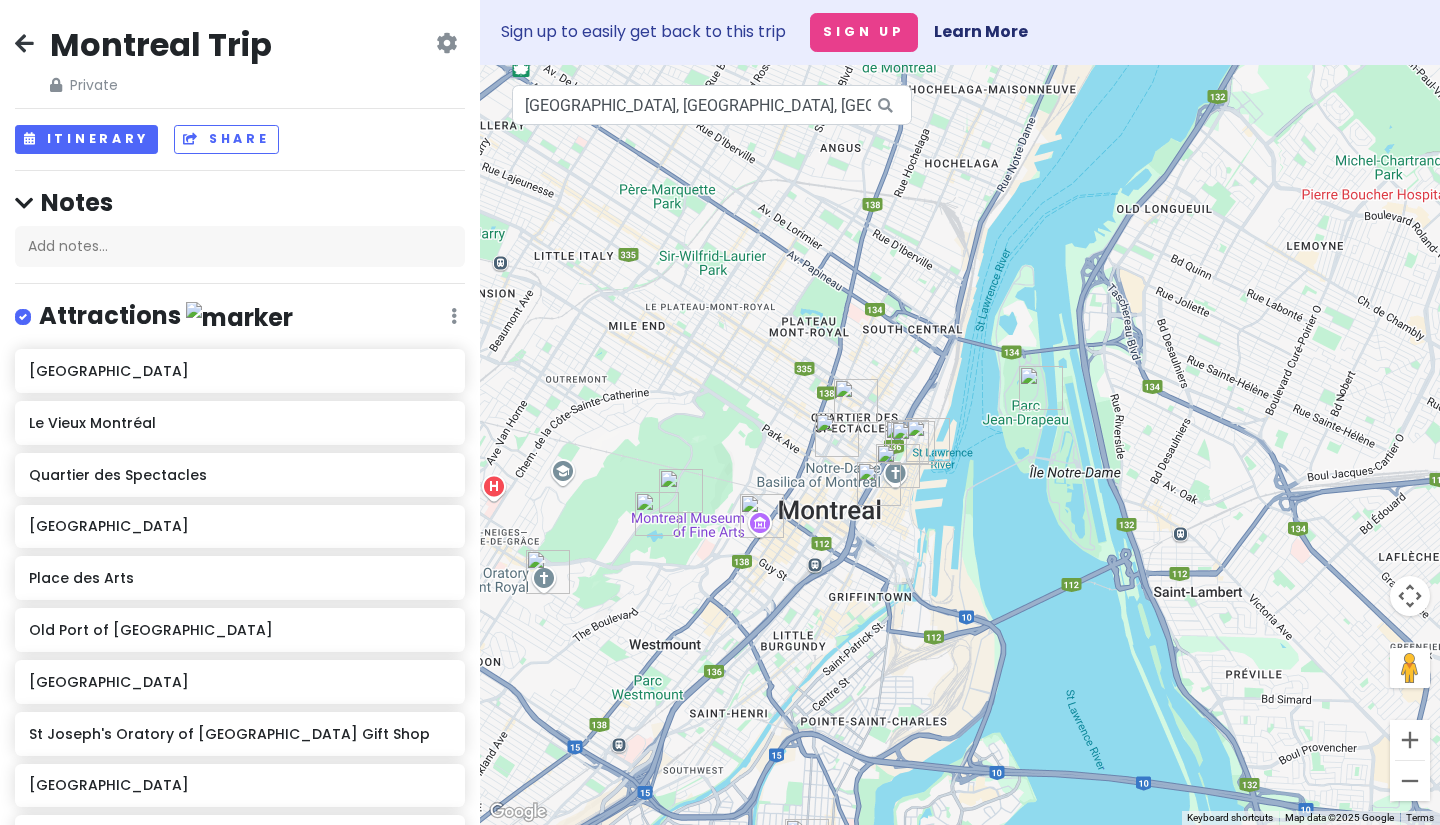drag, startPoint x: 732, startPoint y: 371, endPoint x: 734, endPoint y: 398, distance: 27.073973 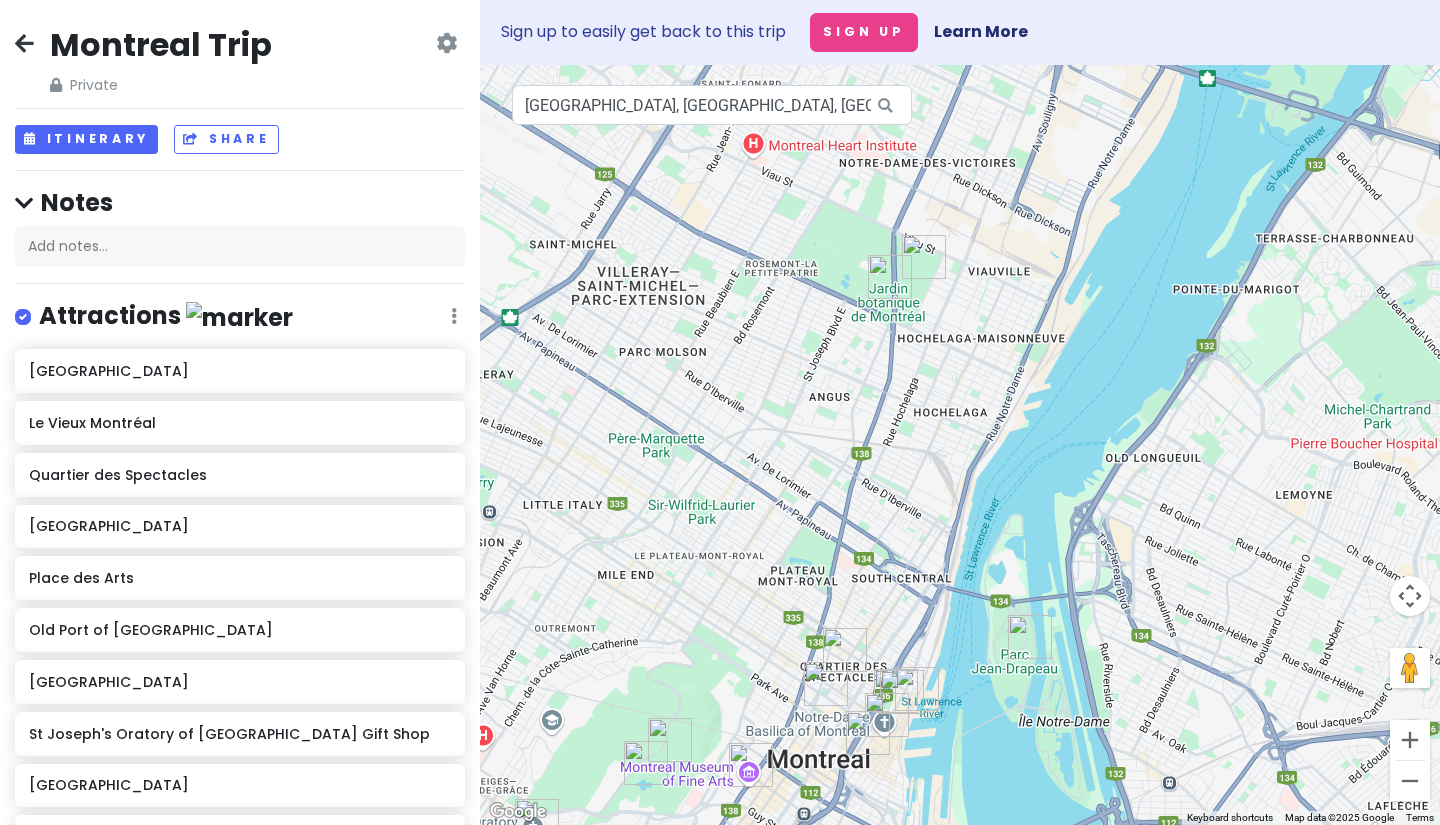drag, startPoint x: 750, startPoint y: 436, endPoint x: 728, endPoint y: 635, distance: 200.21239 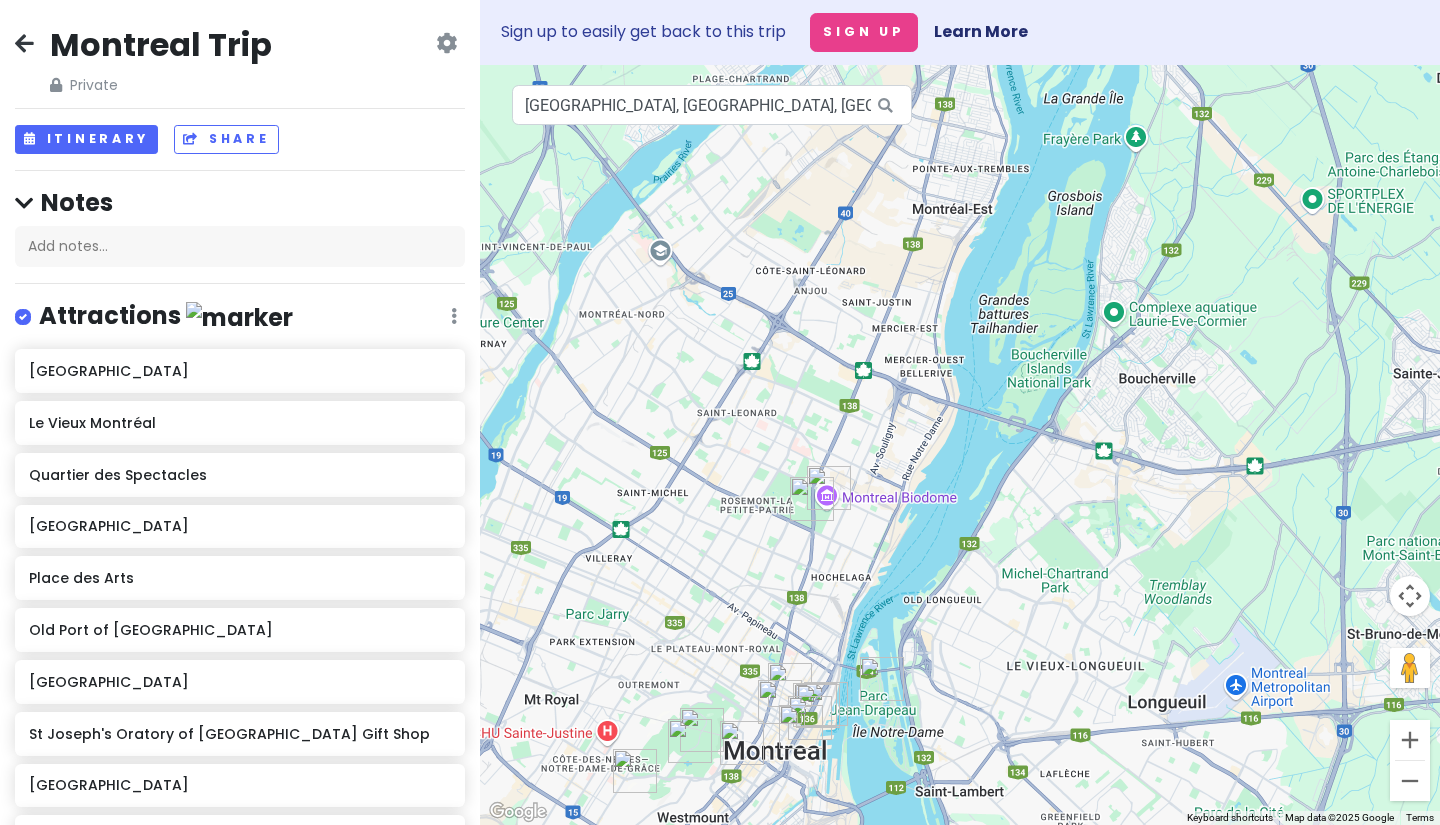 drag, startPoint x: 737, startPoint y: 577, endPoint x: 739, endPoint y: 506, distance: 71.02816 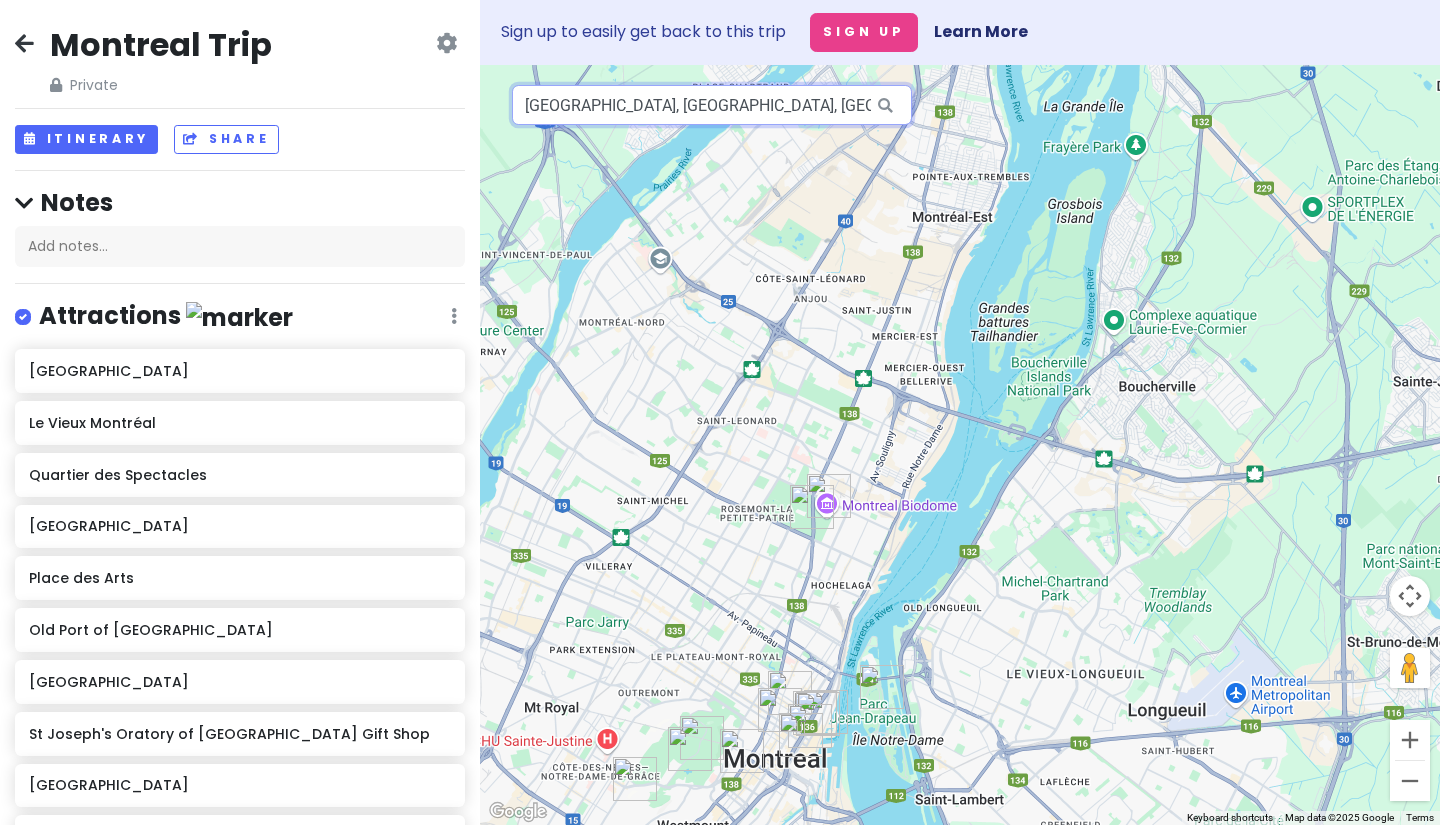 drag, startPoint x: 749, startPoint y: 113, endPoint x: 264, endPoint y: 108, distance: 485.0258 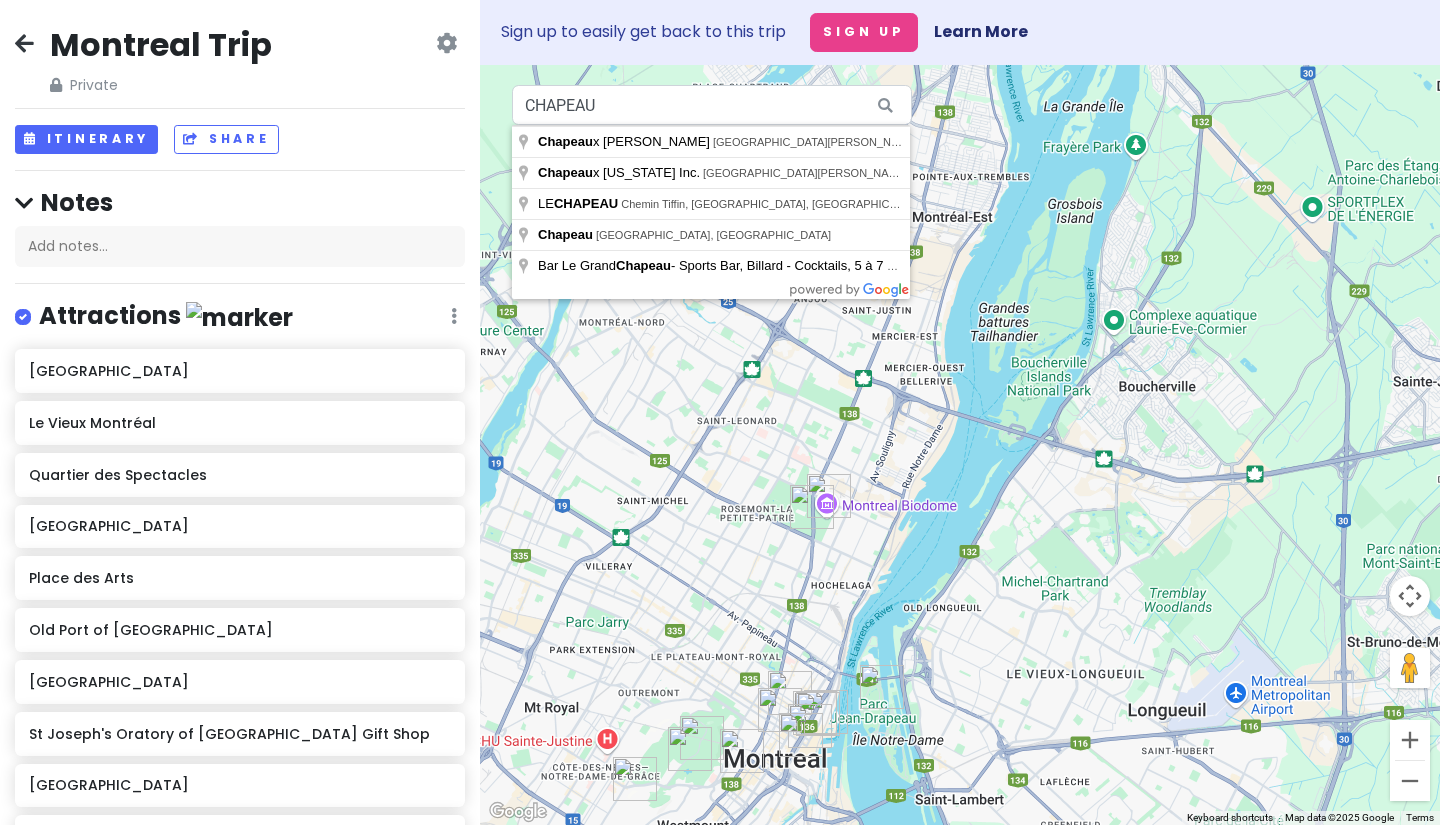 type on "Chapeau, QC, Canada" 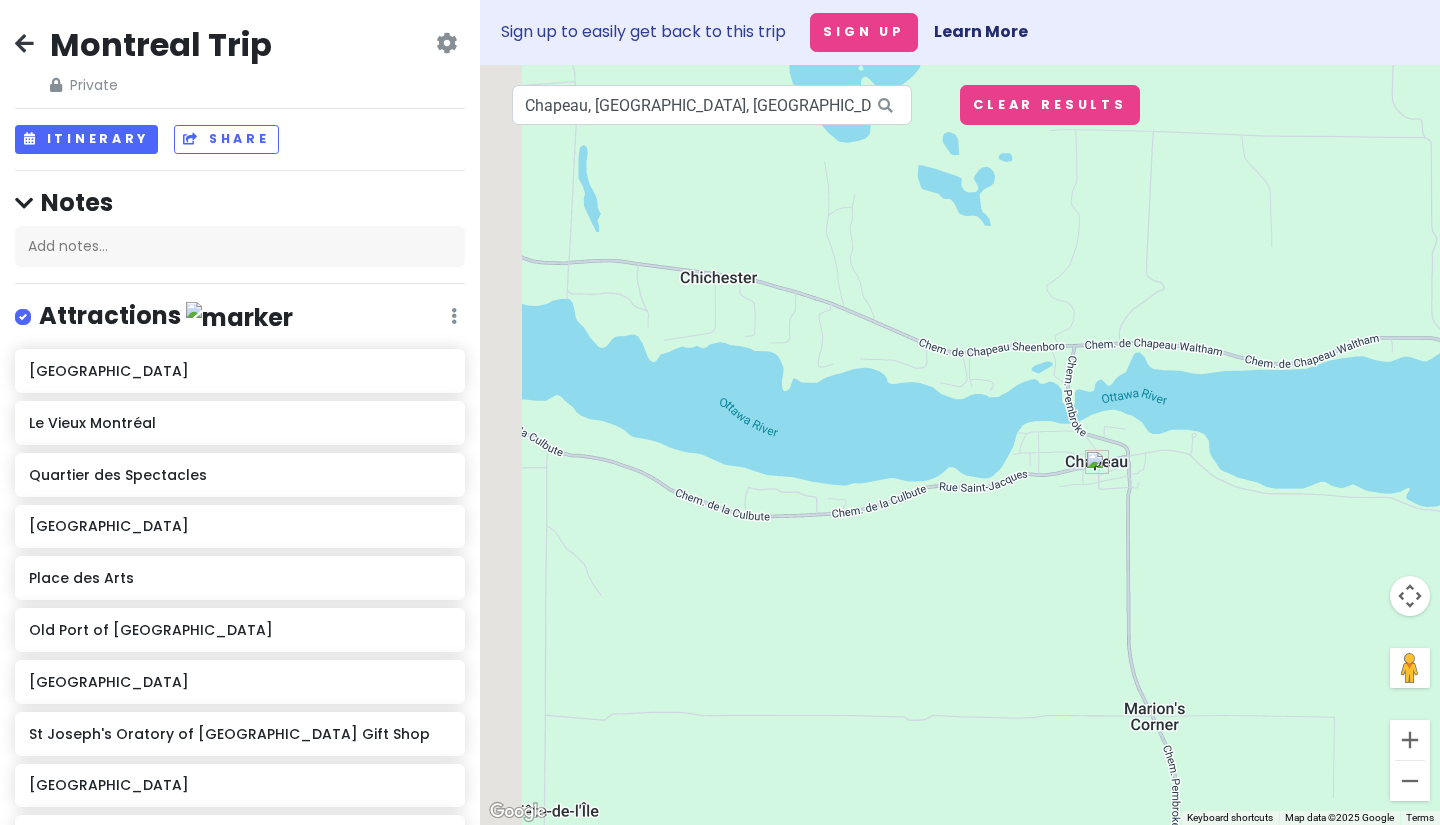 drag, startPoint x: 599, startPoint y: 367, endPoint x: 984, endPoint y: 484, distance: 402.38538 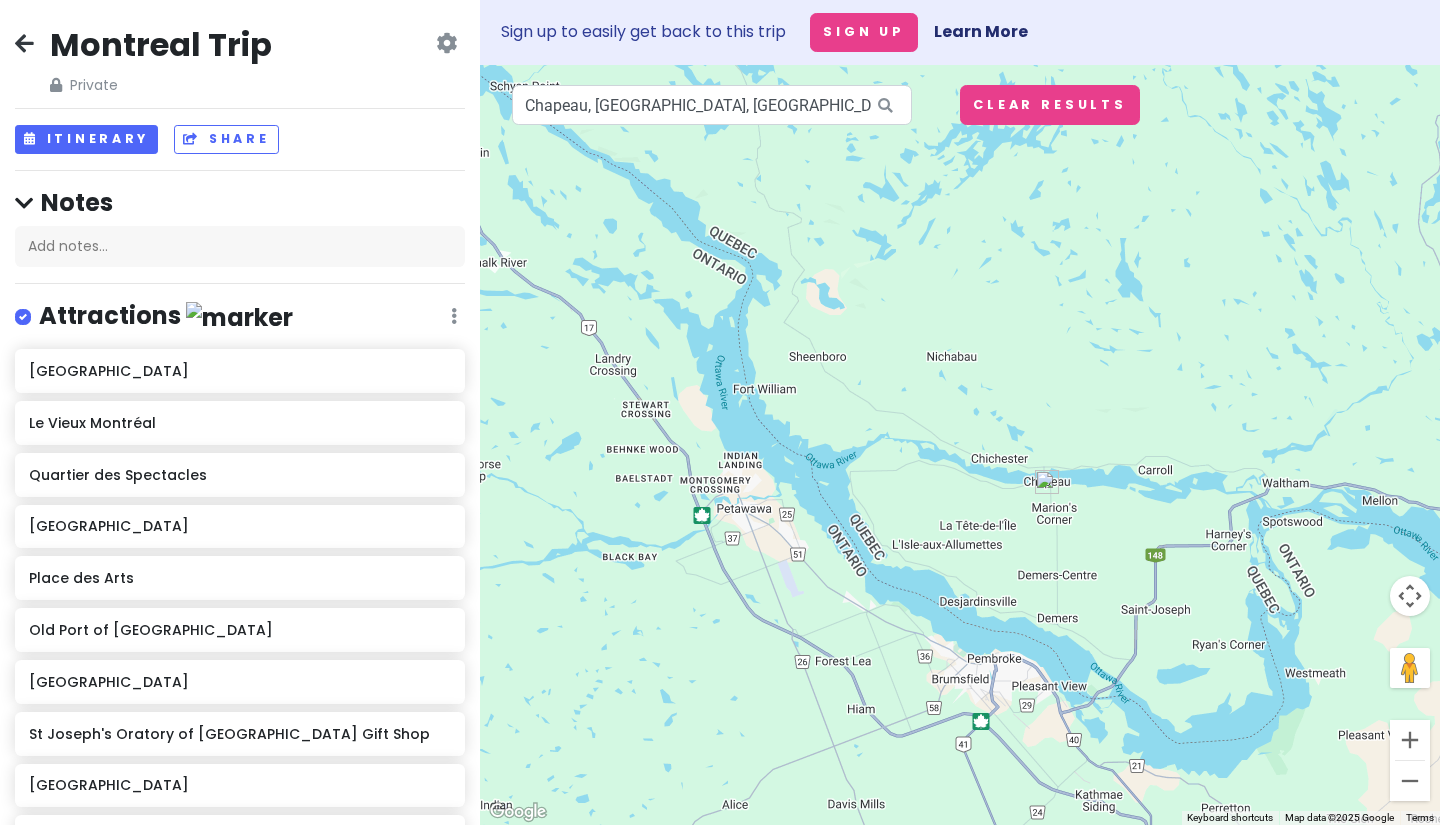 click at bounding box center [24, 43] 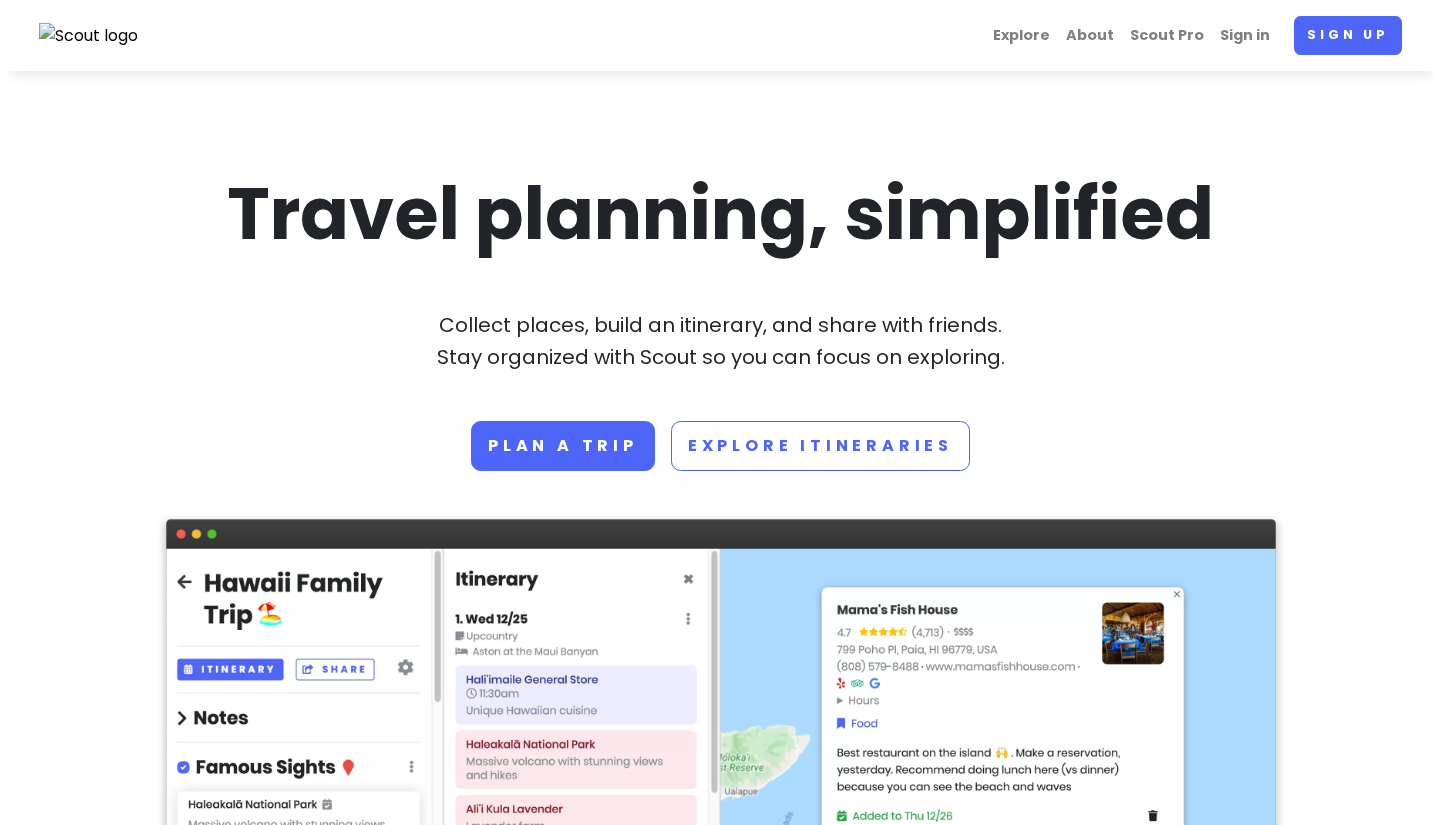 scroll, scrollTop: 0, scrollLeft: 0, axis: both 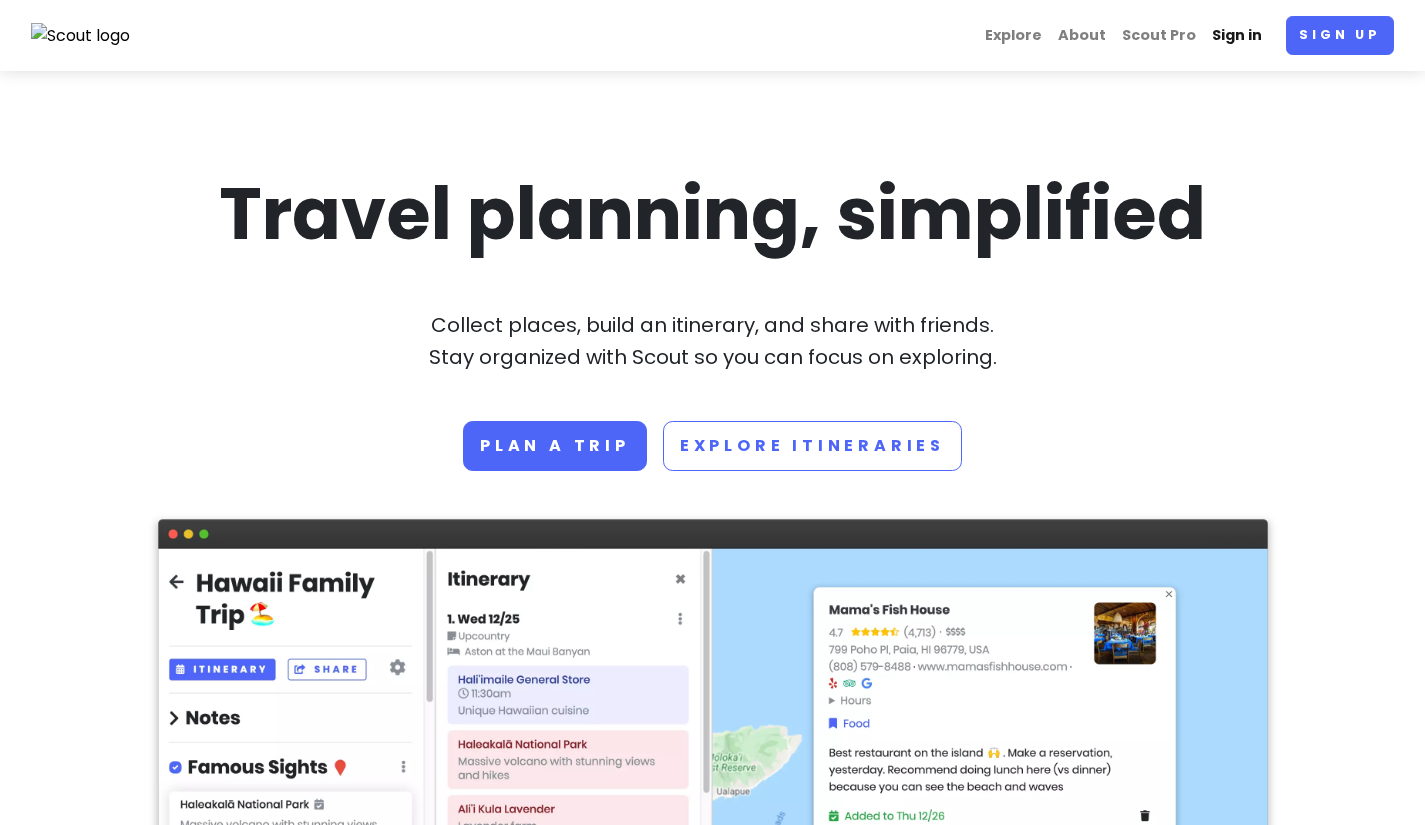 click on "Sign in" at bounding box center [1237, 35] 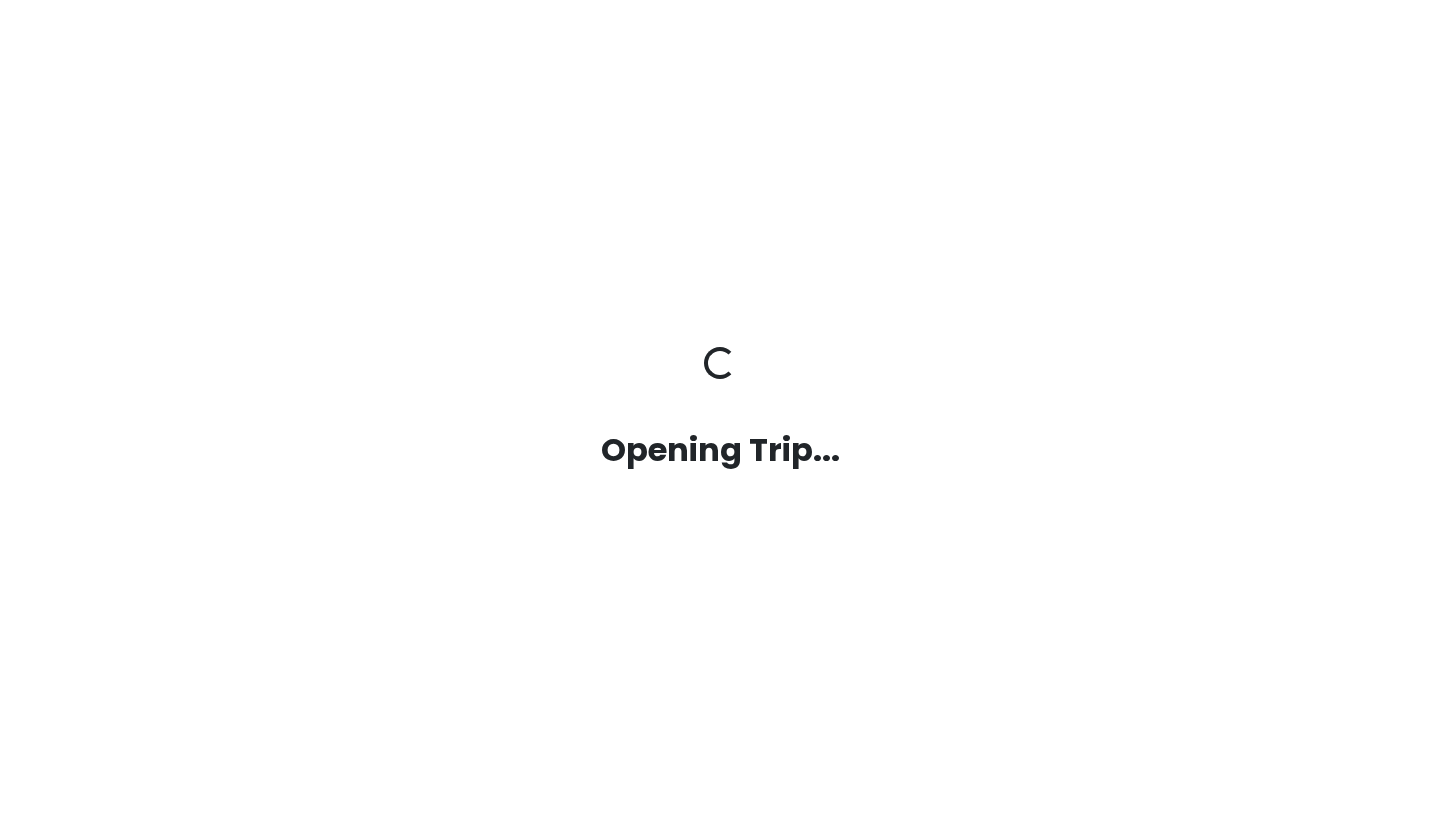 scroll, scrollTop: 0, scrollLeft: 0, axis: both 